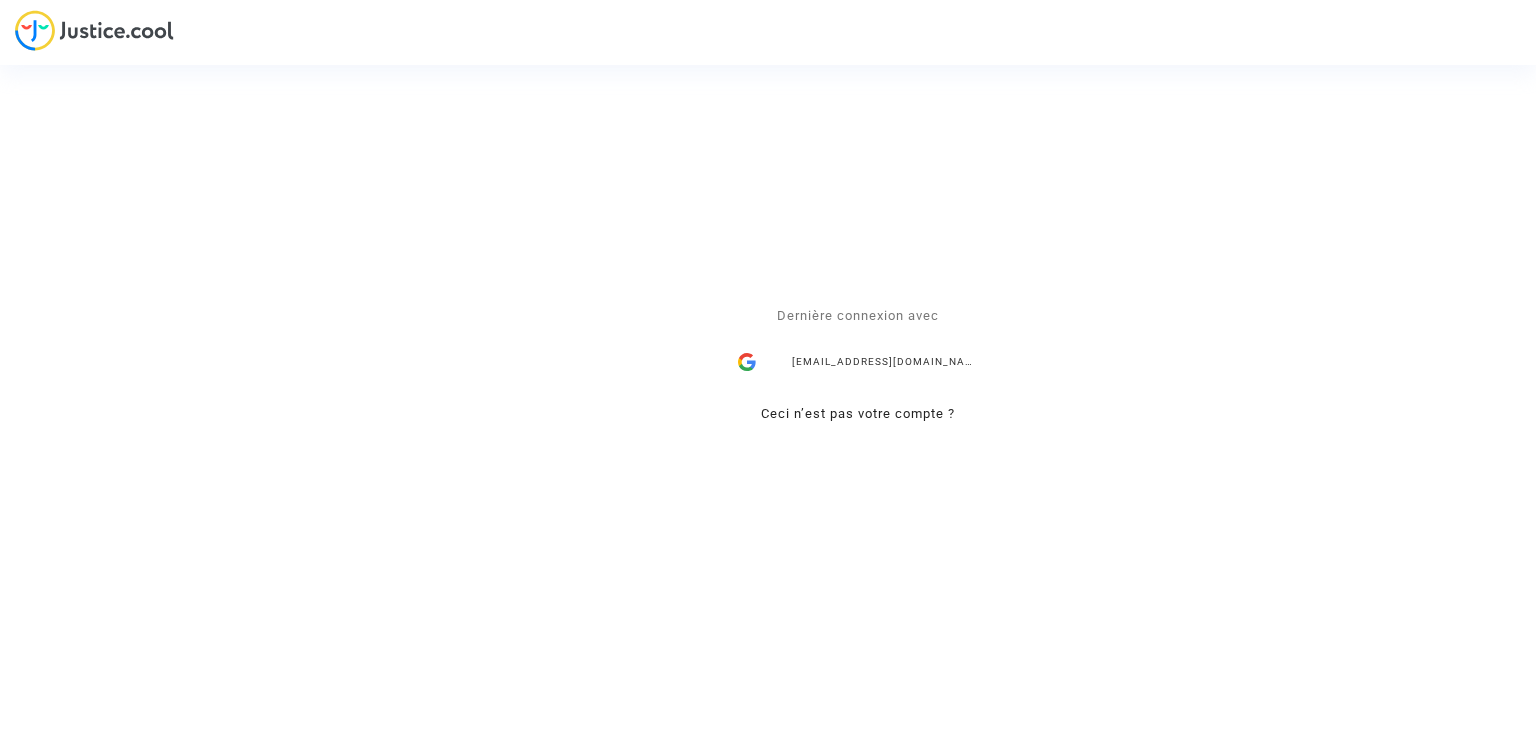 scroll, scrollTop: 0, scrollLeft: 0, axis: both 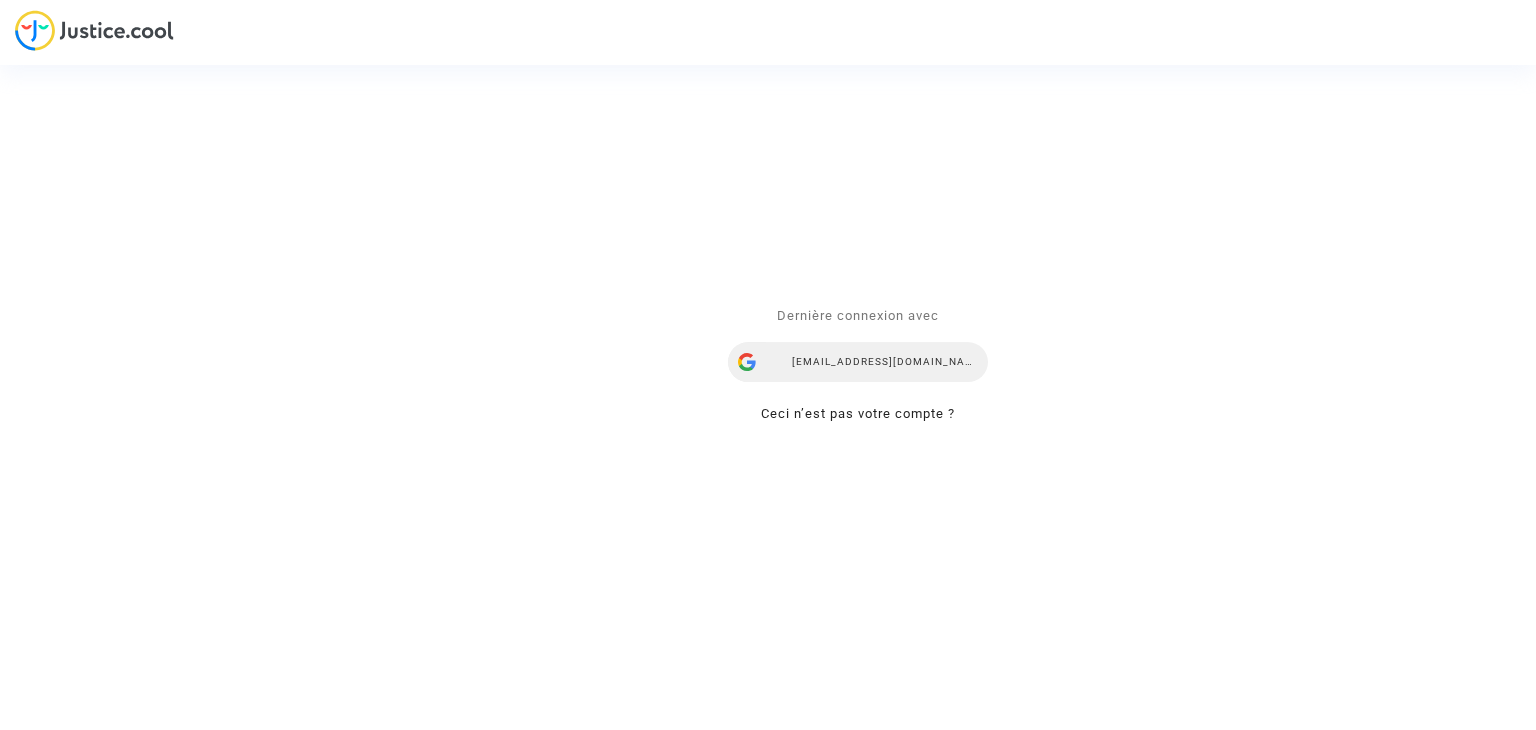 click on "[EMAIL_ADDRESS][DOMAIN_NAME]" at bounding box center (858, 363) 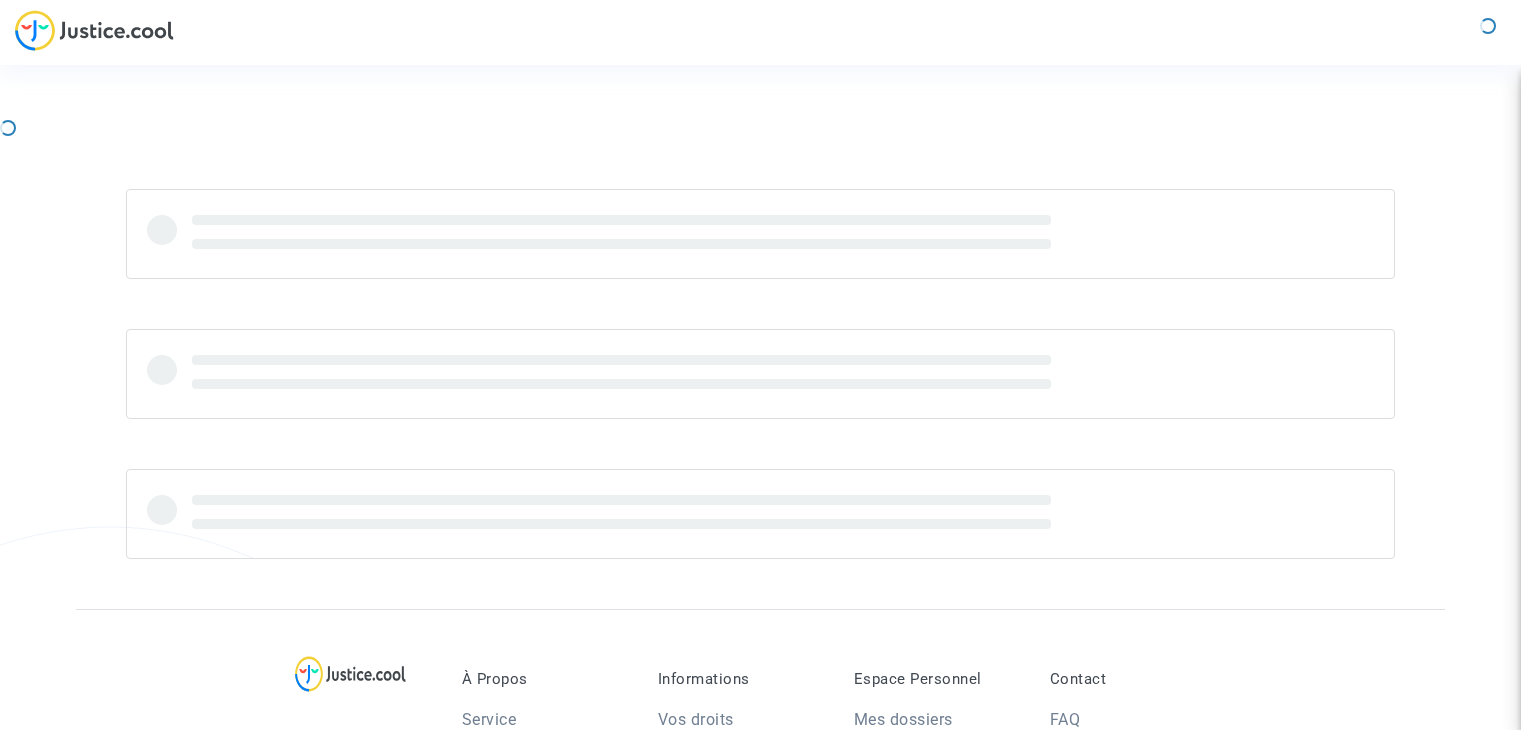 scroll, scrollTop: 0, scrollLeft: 0, axis: both 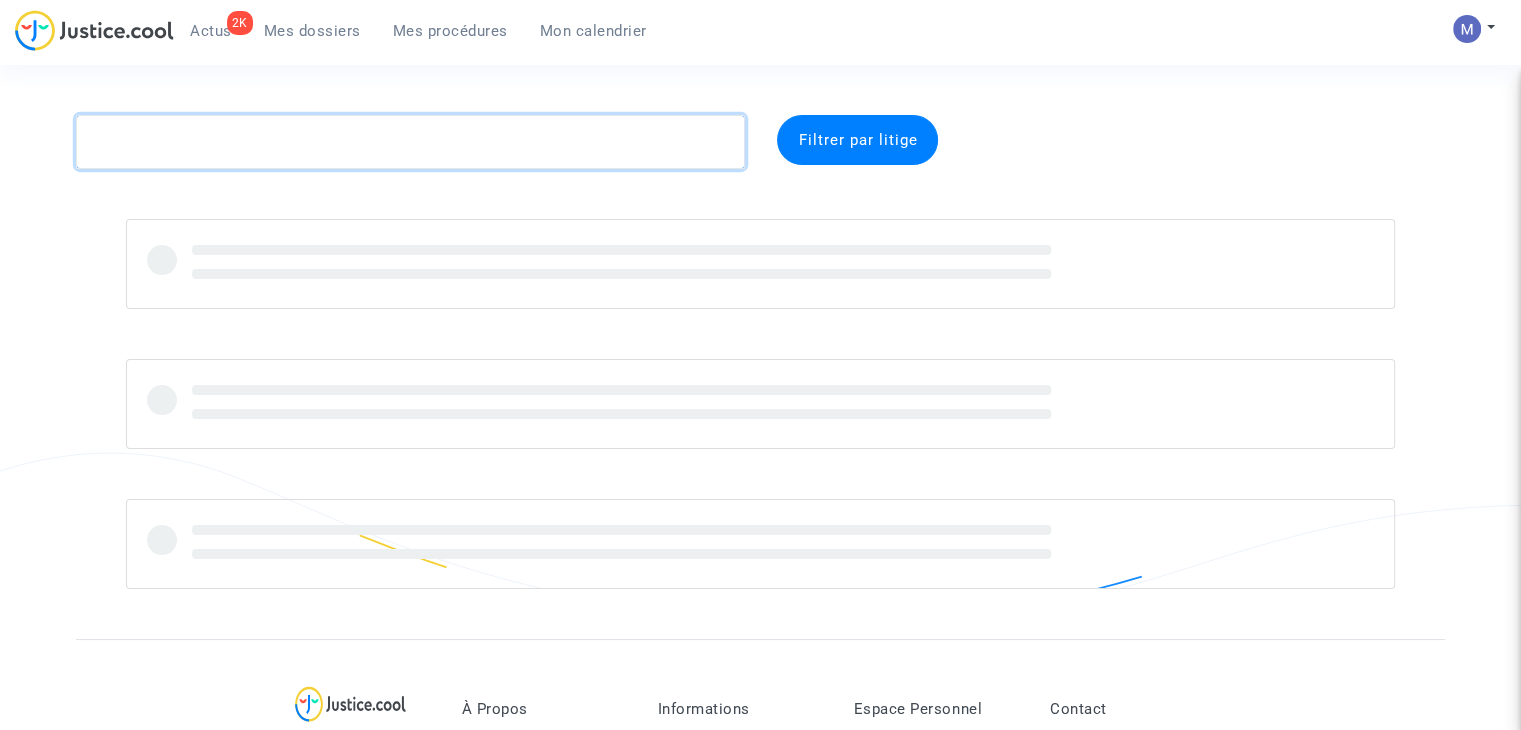 click 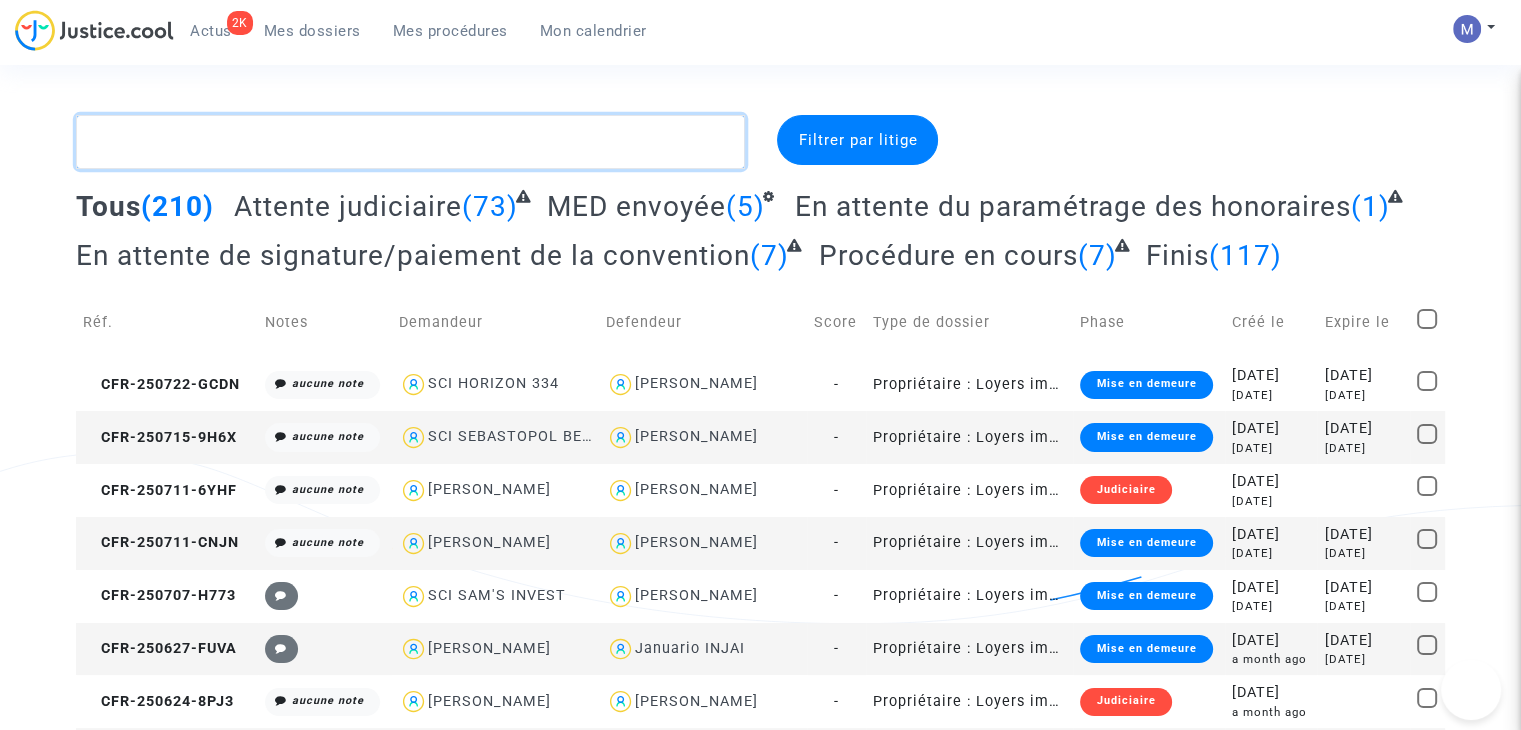 paste on "CFR-250501-EWTE" 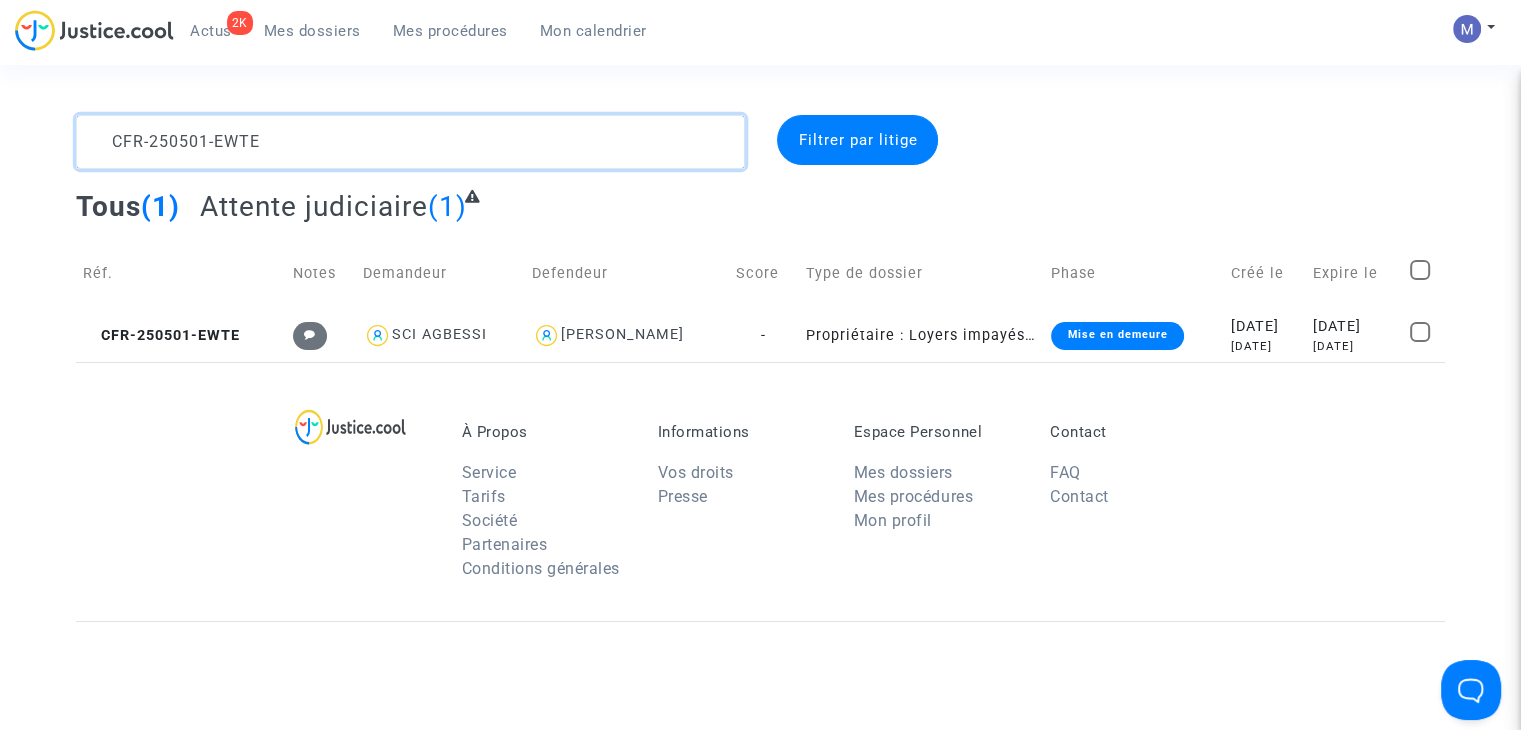 scroll, scrollTop: 0, scrollLeft: 0, axis: both 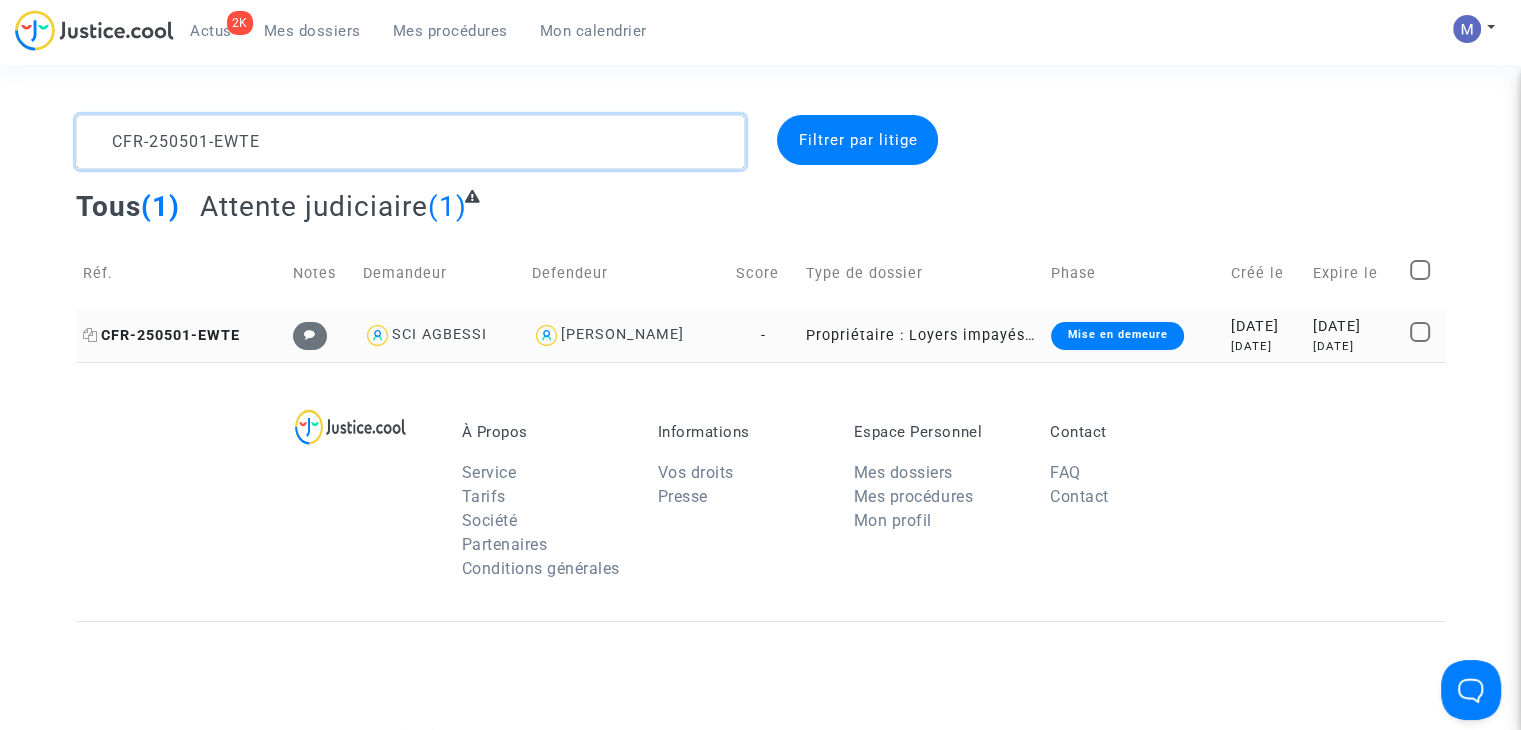 type on "CFR-250501-EWTE" 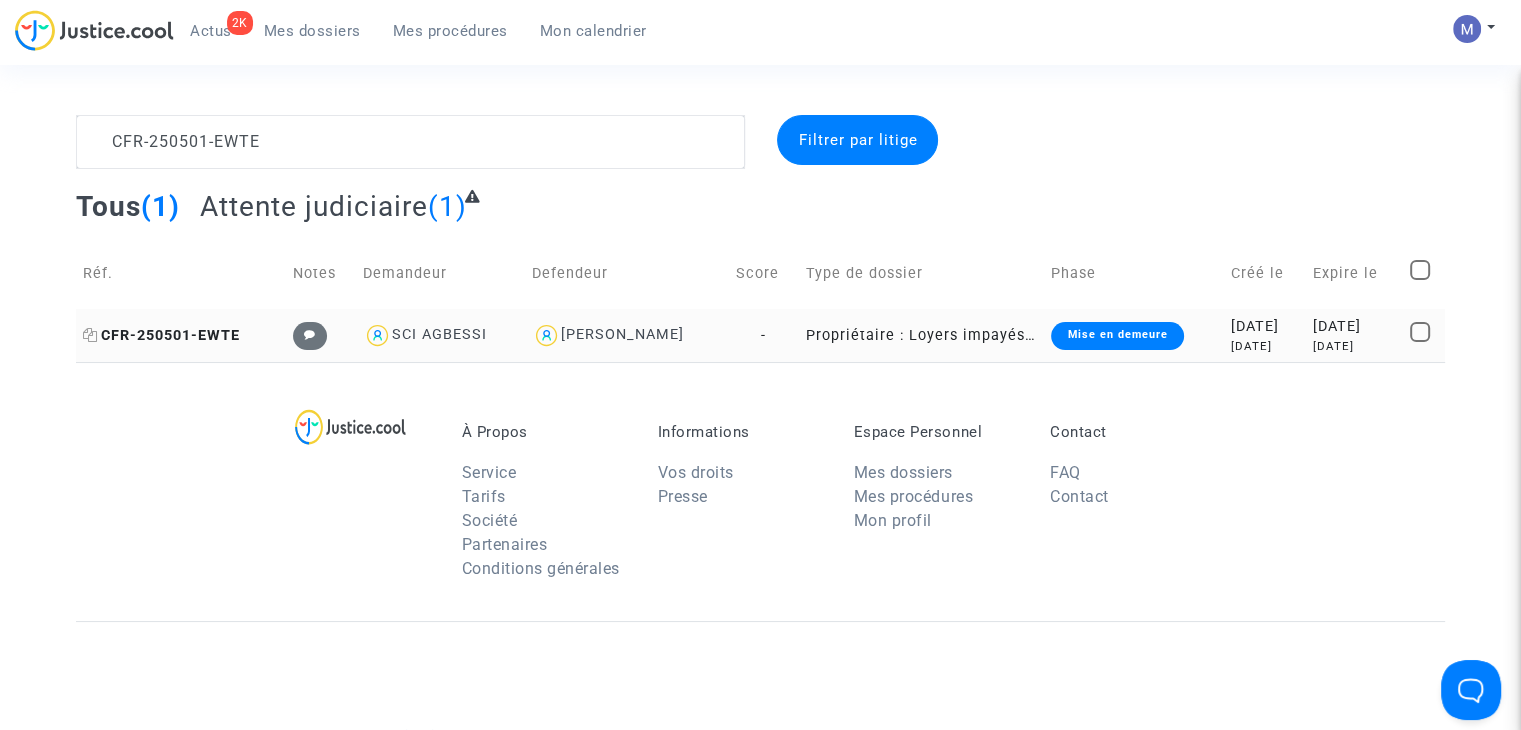 drag, startPoint x: 186, startPoint y: 332, endPoint x: 219, endPoint y: 330, distance: 33.06055 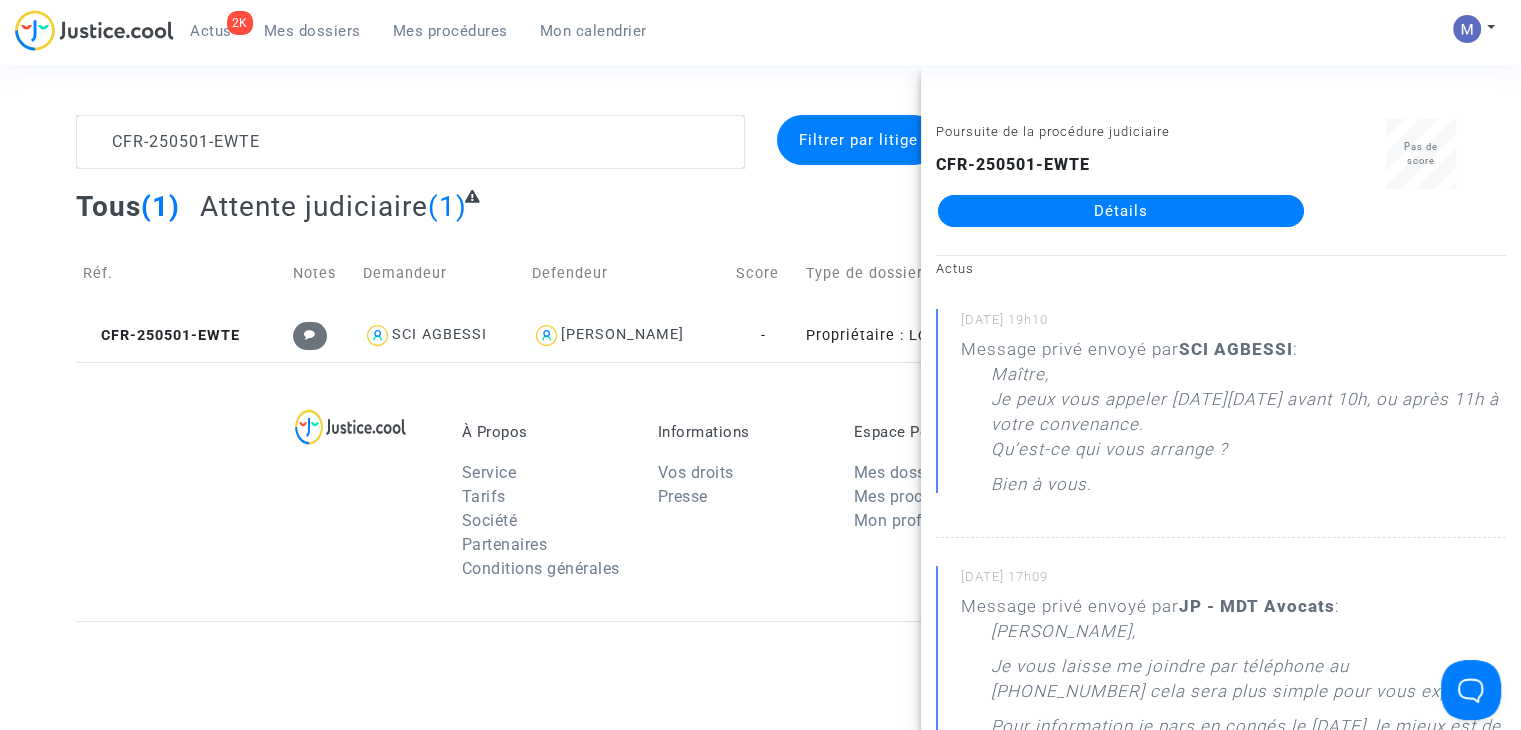 click on "CFR-250501-EWTE  Détails" 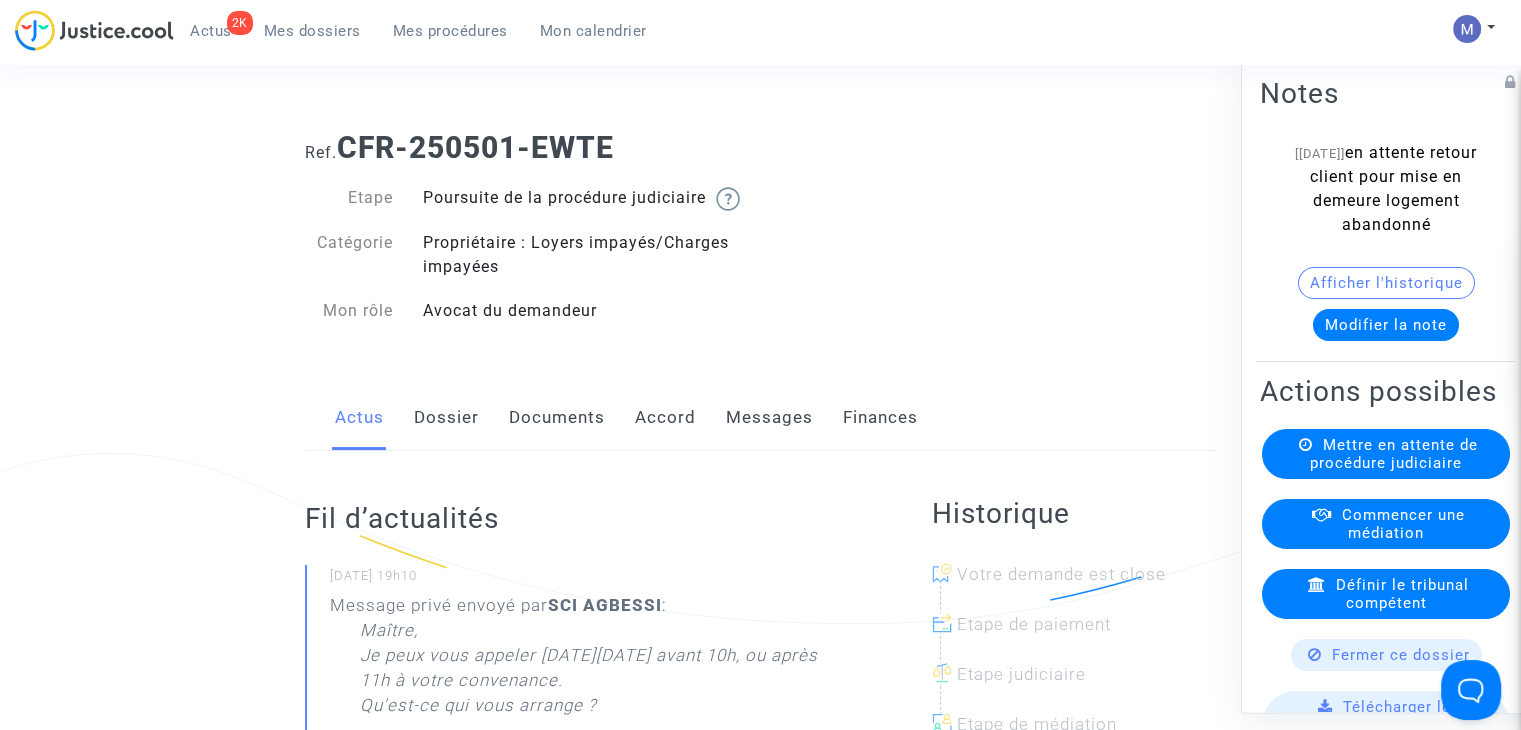 click on "Messages" 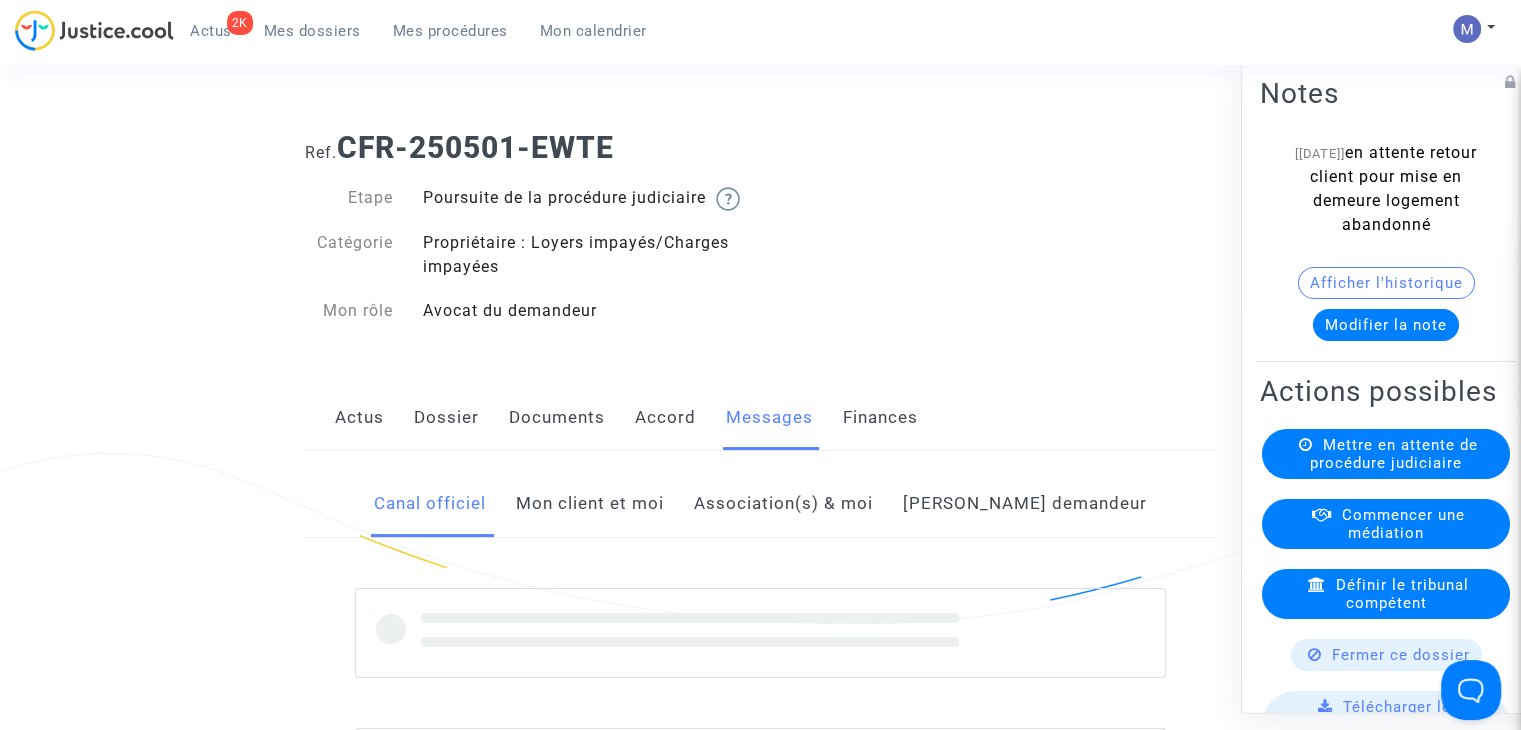 click on "Mon client et moi" 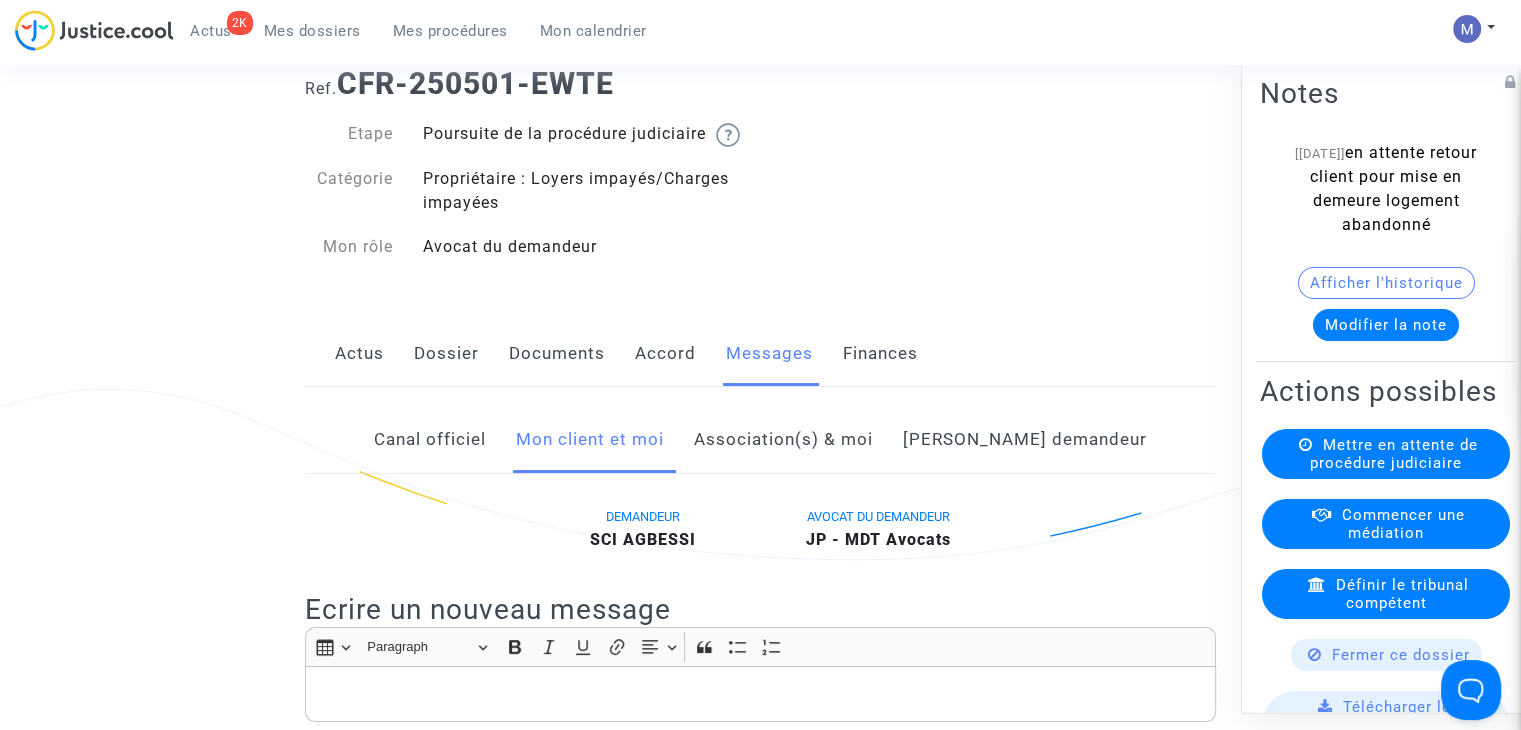 scroll, scrollTop: 100, scrollLeft: 0, axis: vertical 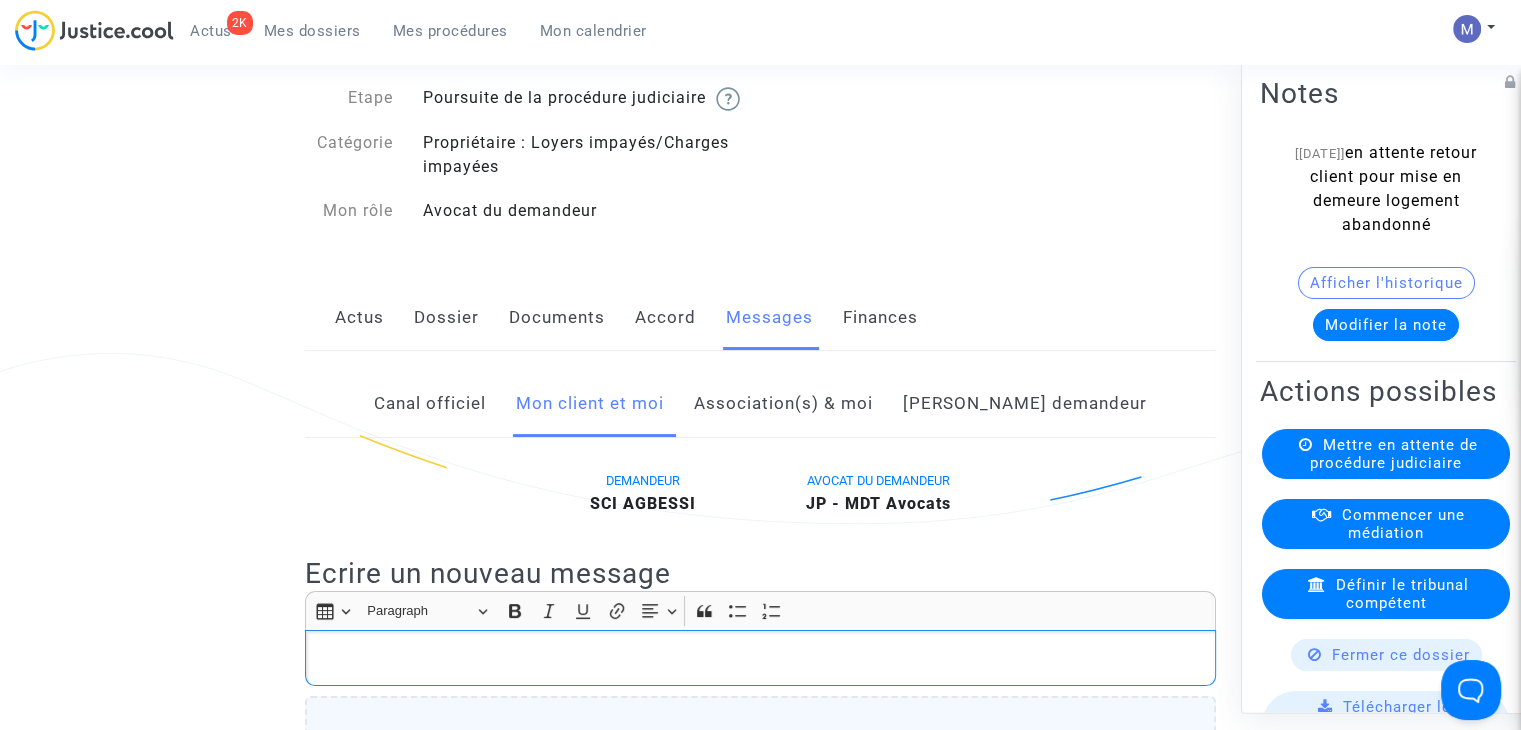 click 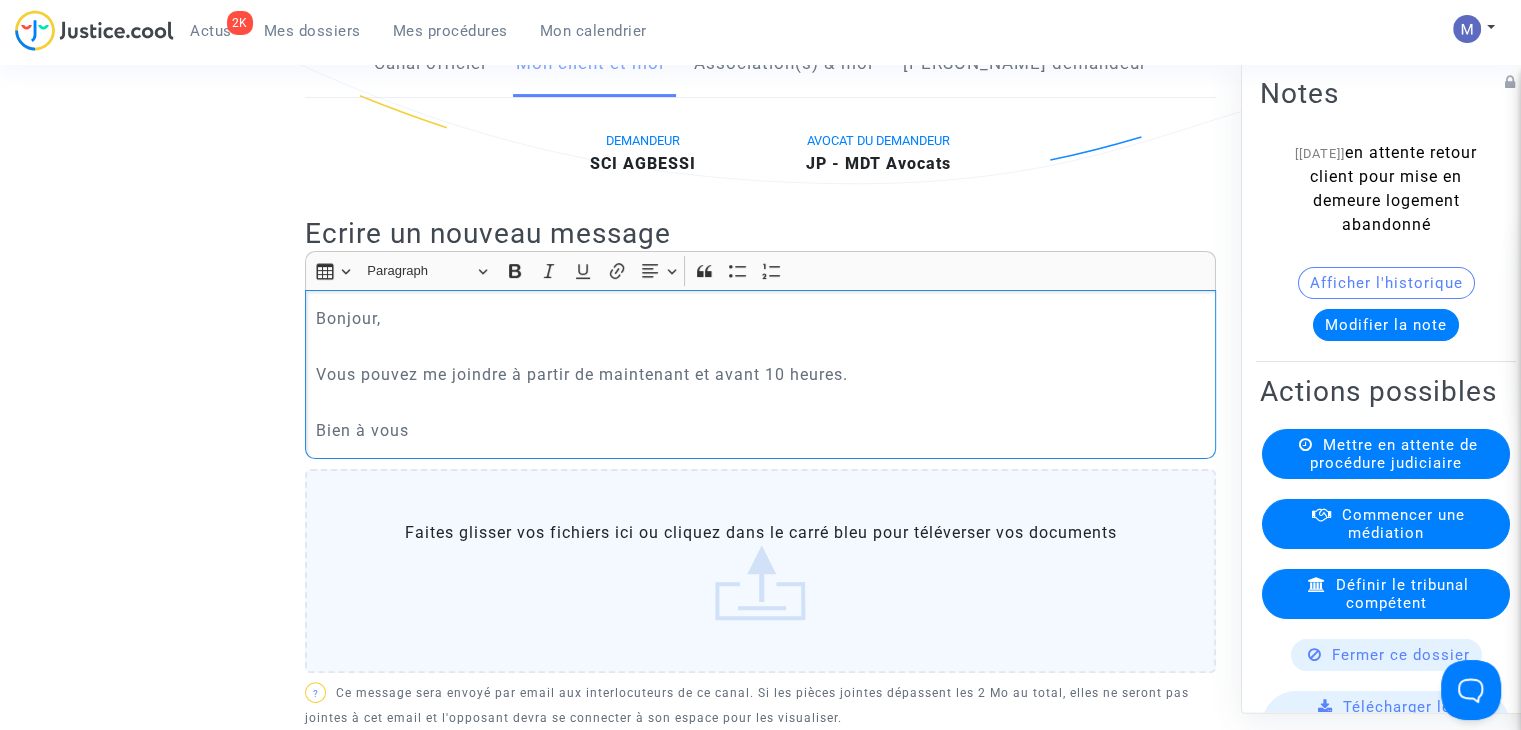 scroll, scrollTop: 840, scrollLeft: 0, axis: vertical 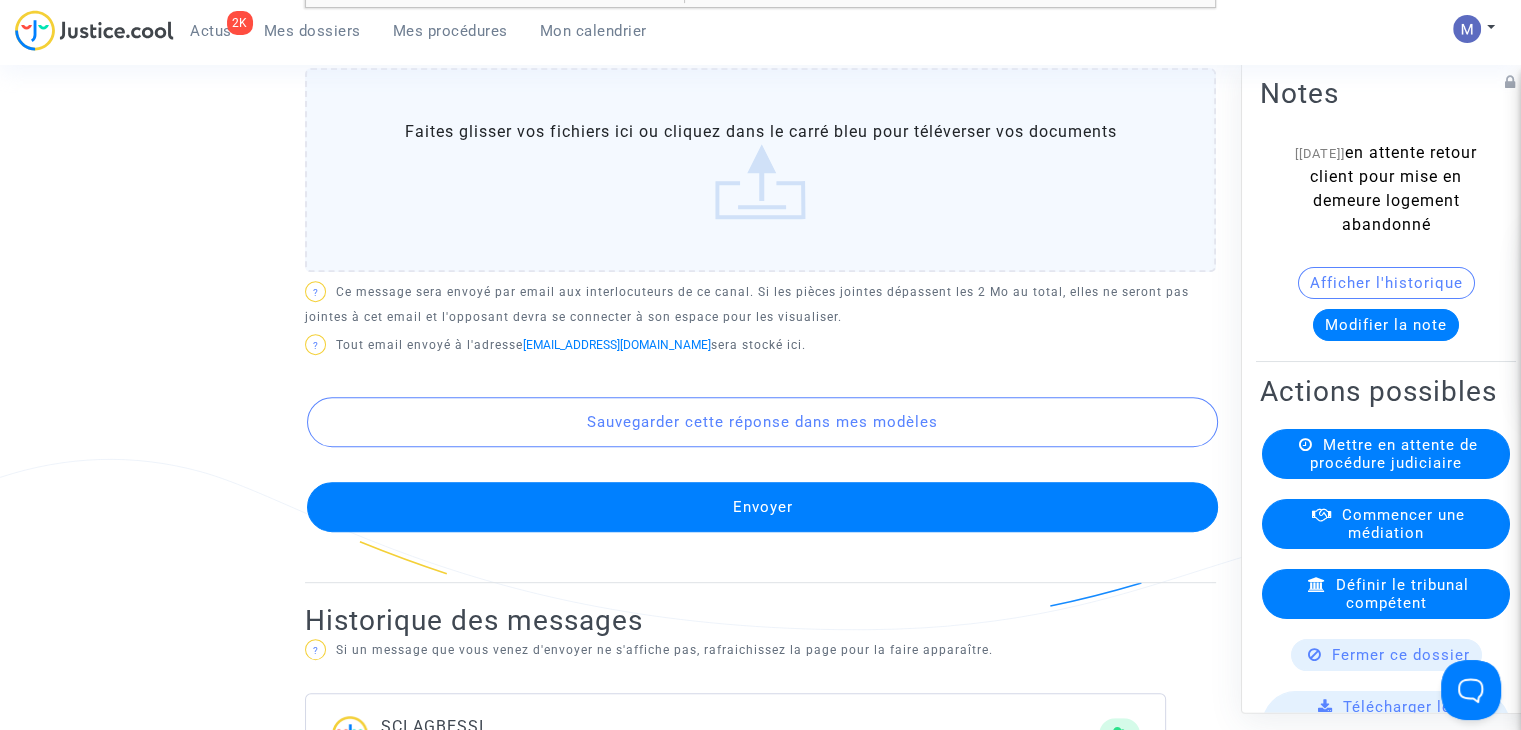 click on "Envoyer" 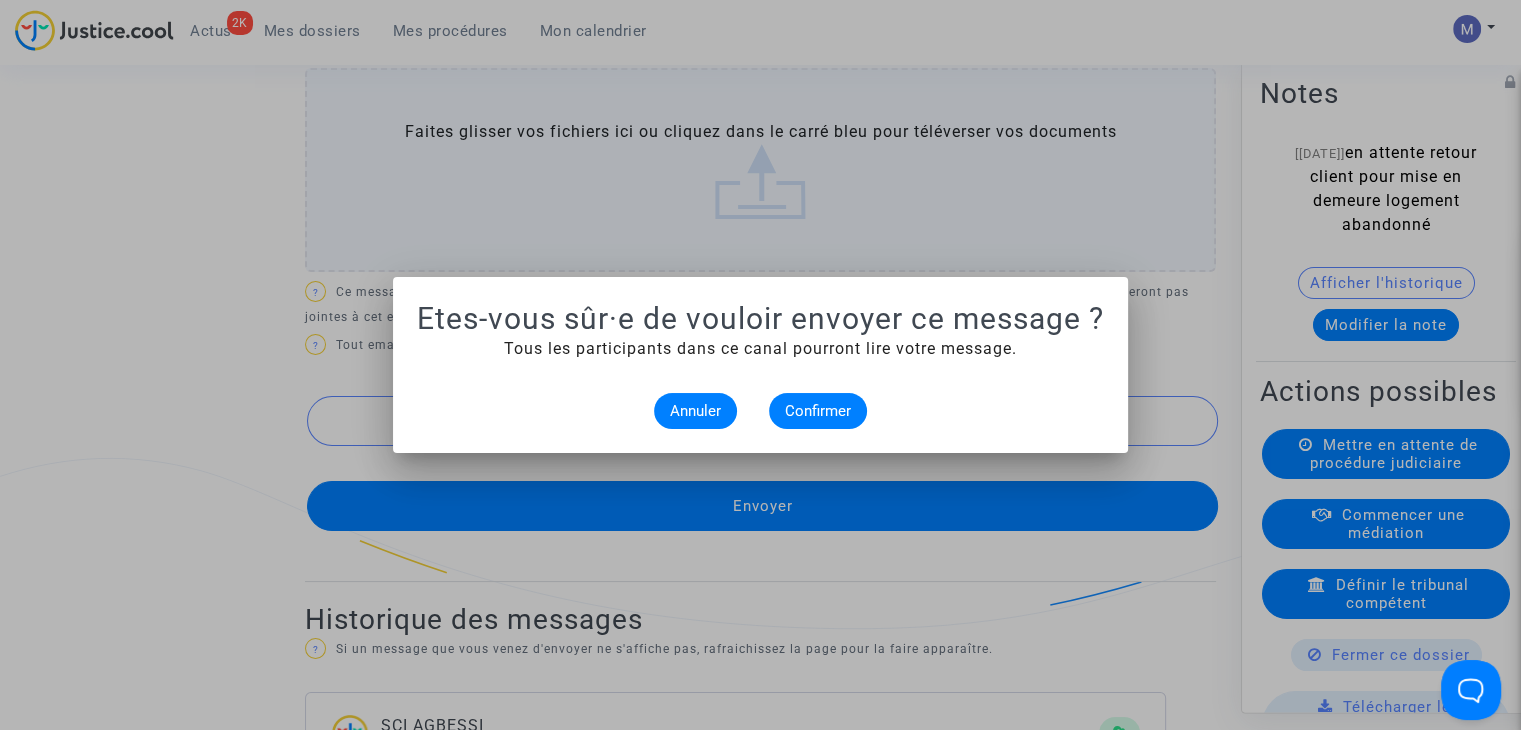 scroll, scrollTop: 0, scrollLeft: 0, axis: both 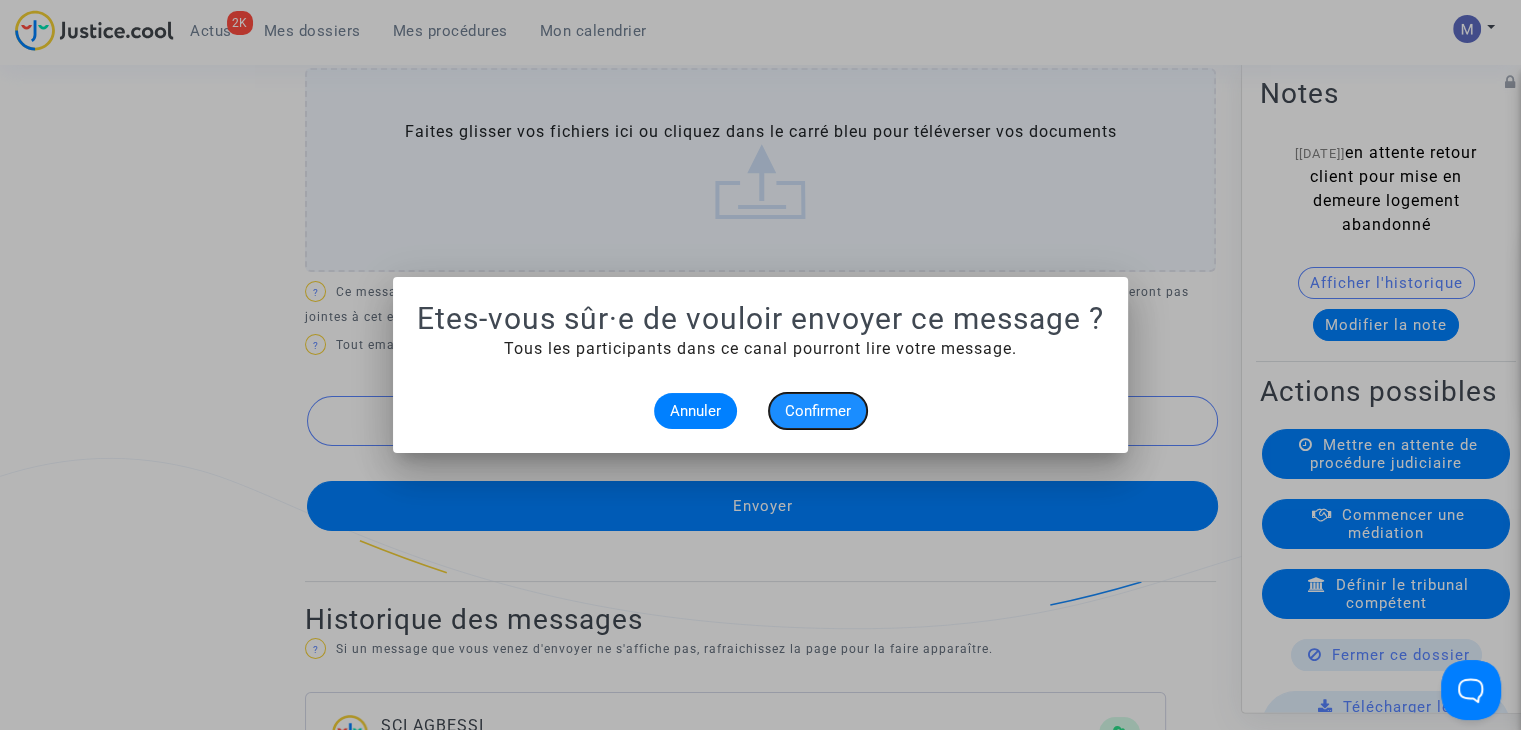 click on "Confirmer" at bounding box center [818, 411] 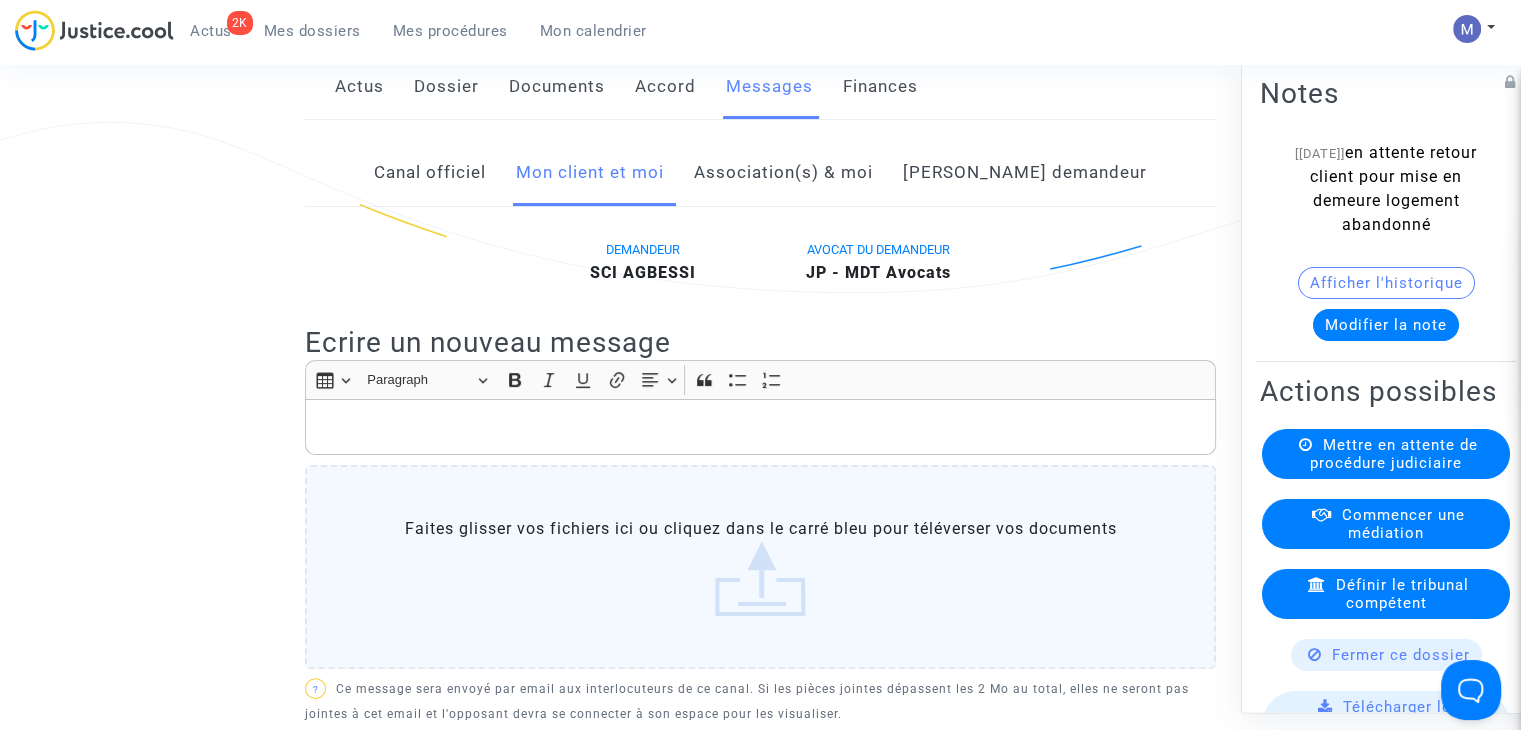 scroll, scrollTop: 0, scrollLeft: 0, axis: both 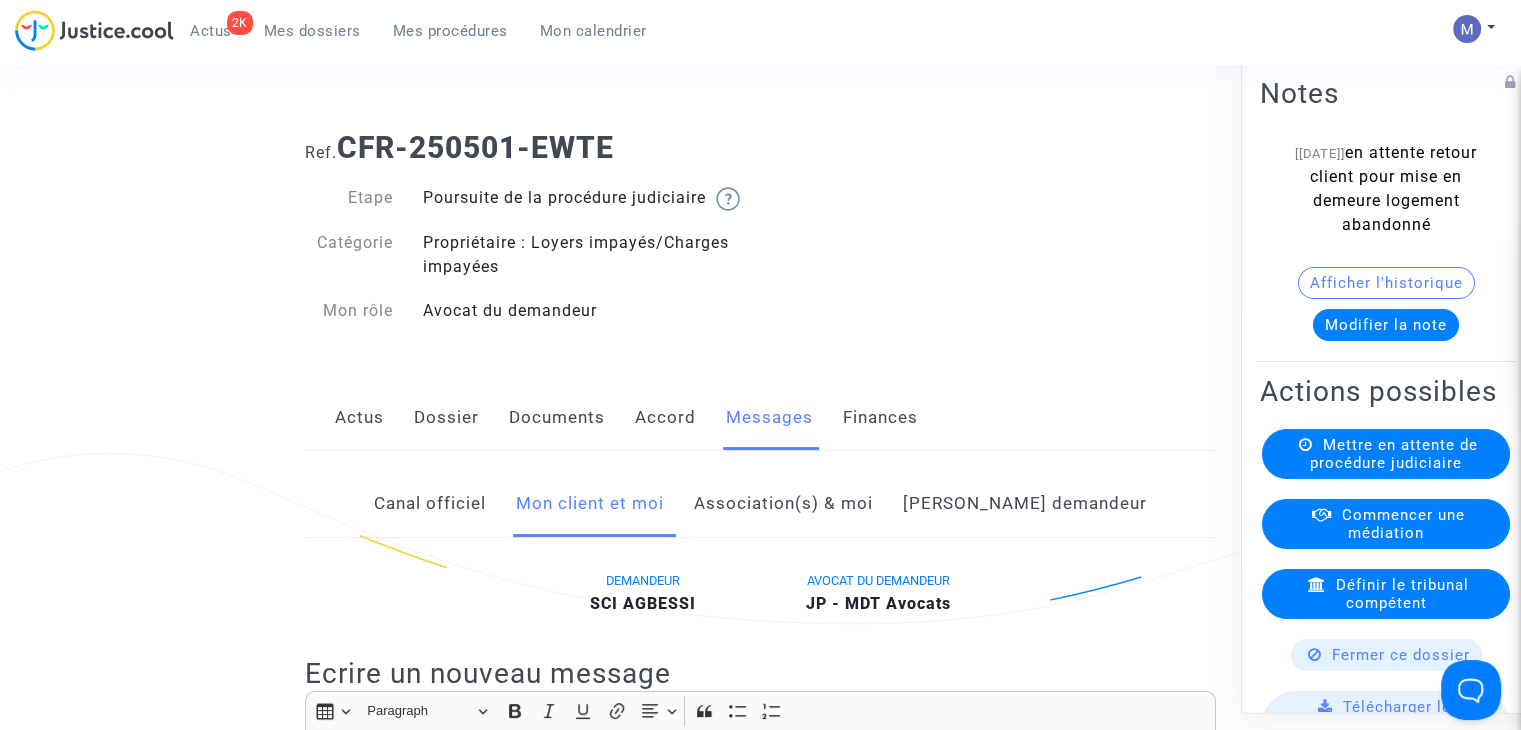 click on "Mes dossiers" at bounding box center (312, 31) 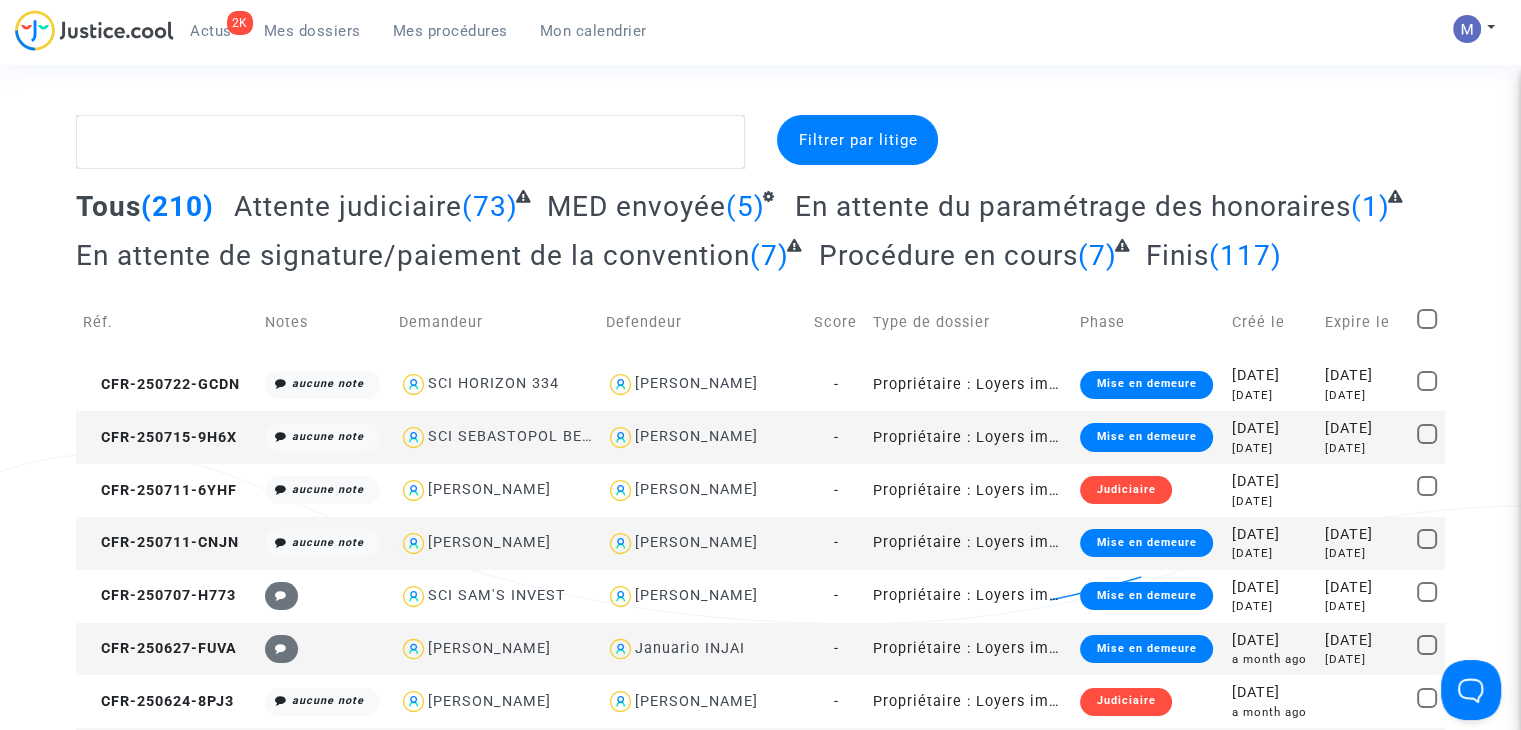 click on "Attente judiciaire" 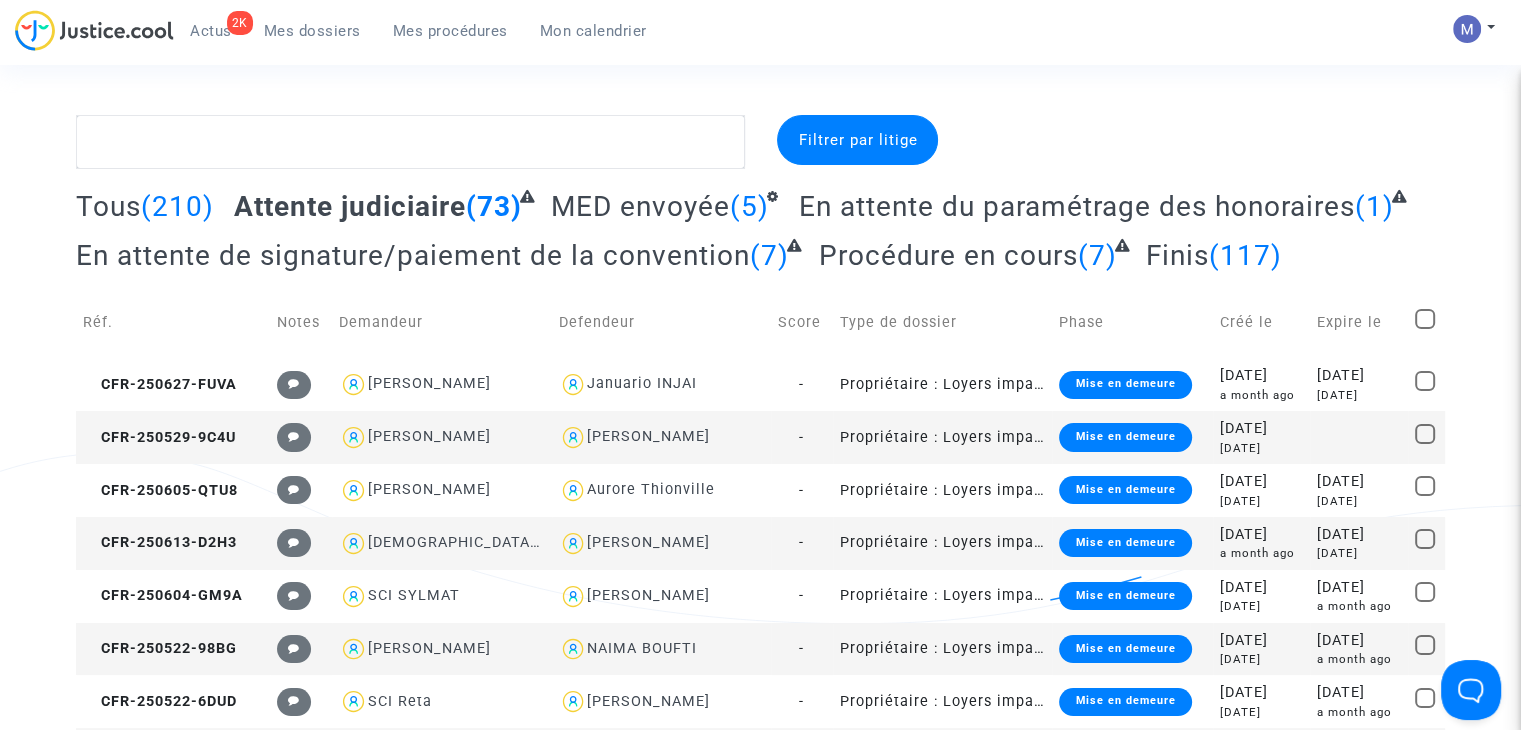 scroll, scrollTop: 400, scrollLeft: 0, axis: vertical 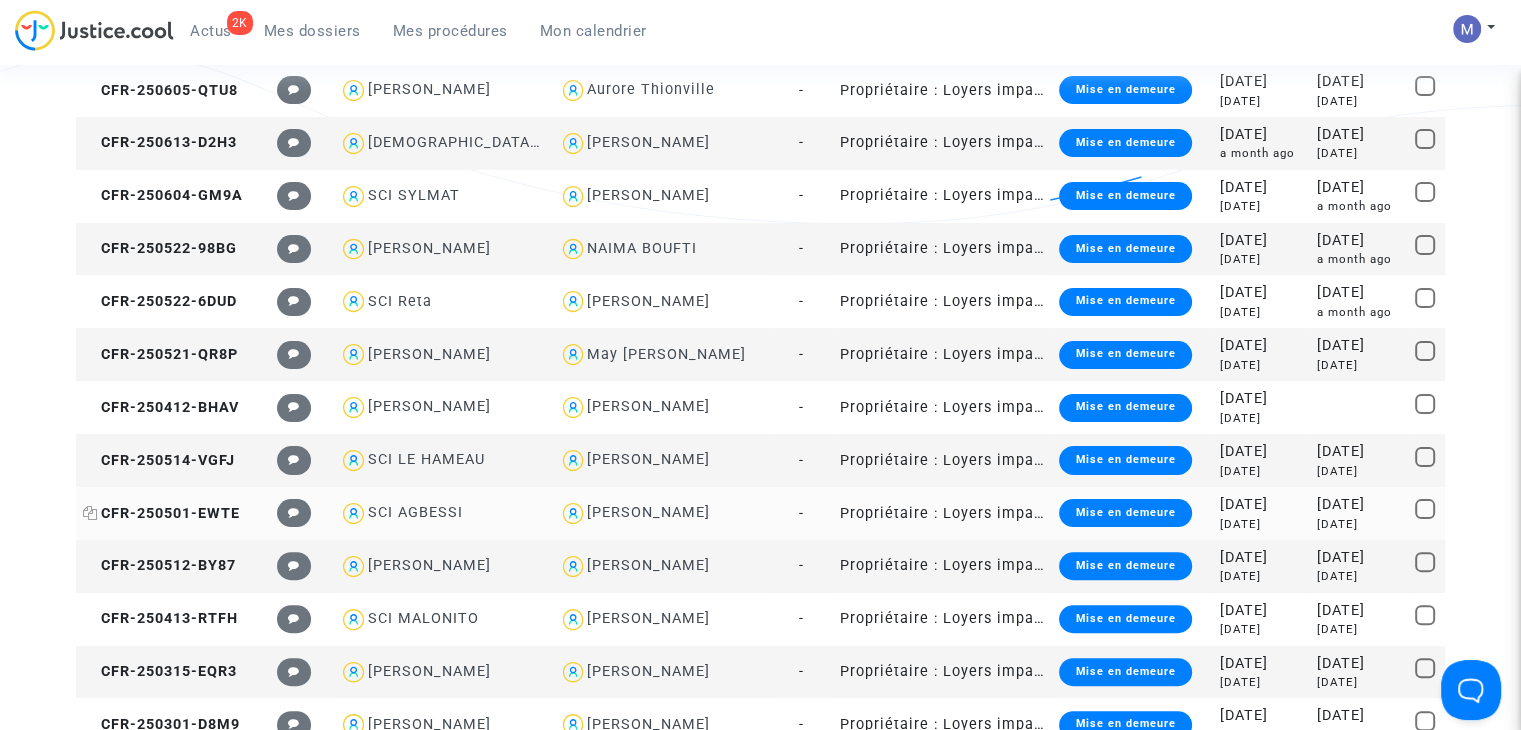 click on "CFR-250501-EWTE" 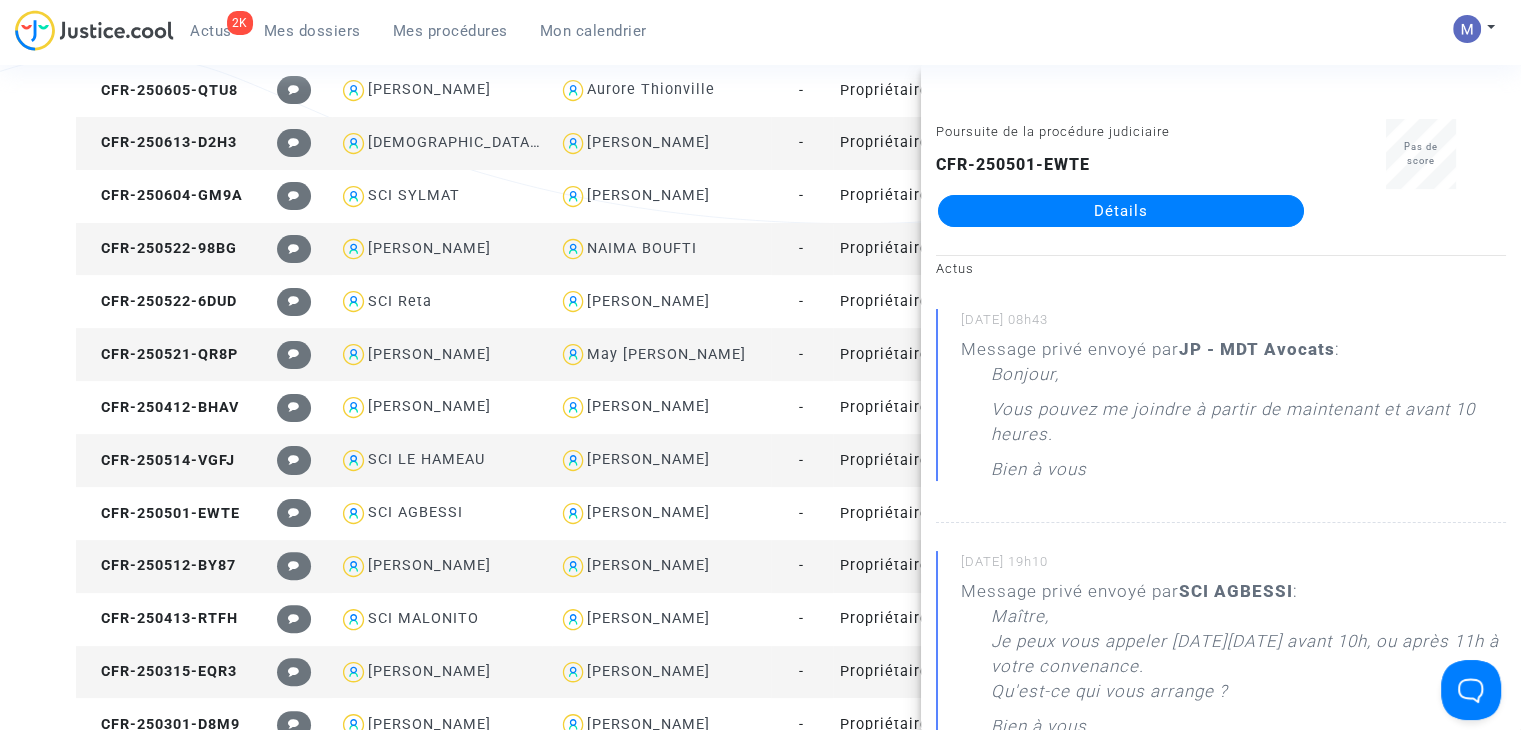 drag, startPoint x: 732, startPoint y: 37, endPoint x: 1005, endPoint y: 726, distance: 741.114 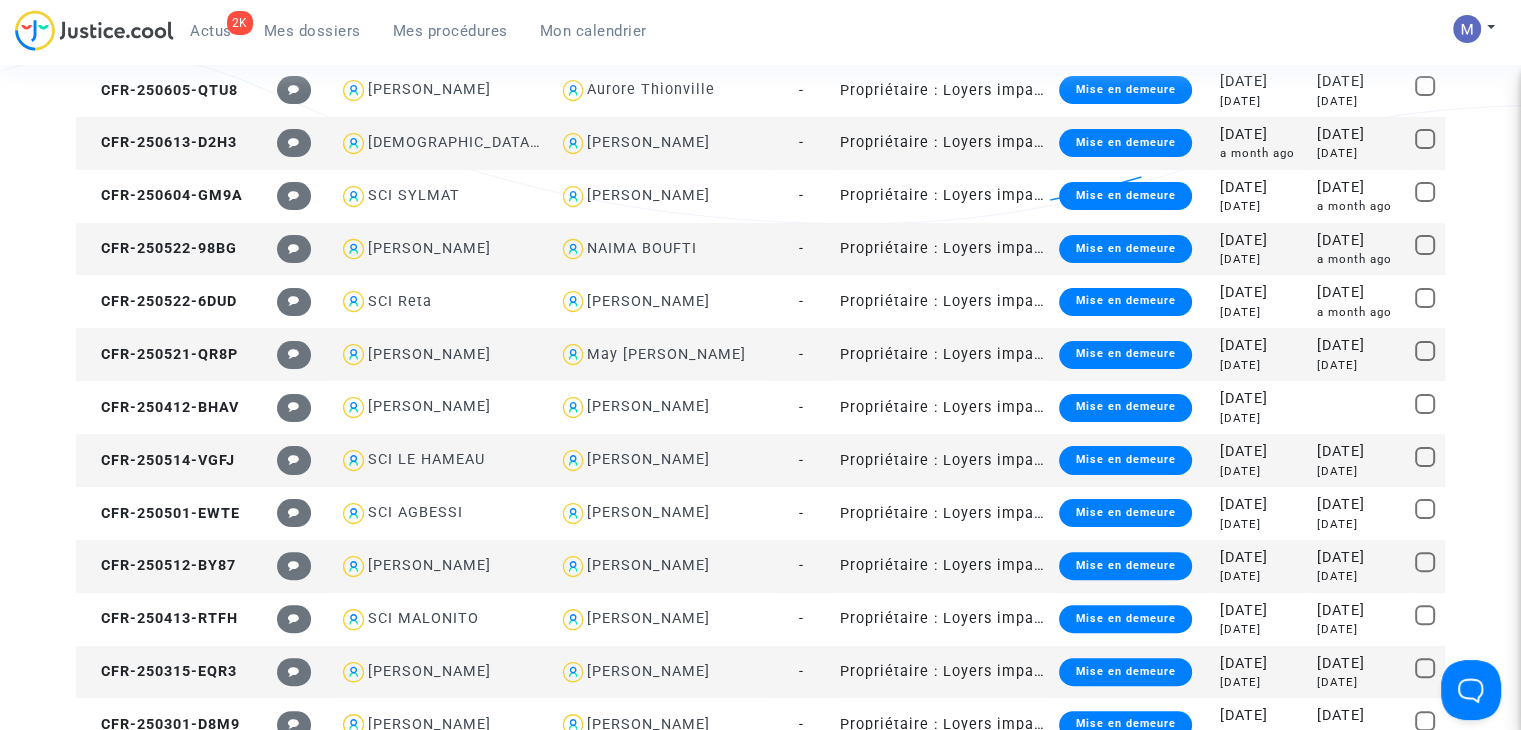 drag, startPoint x: 309, startPoint y: 15, endPoint x: 590, endPoint y: 120, distance: 299.97665 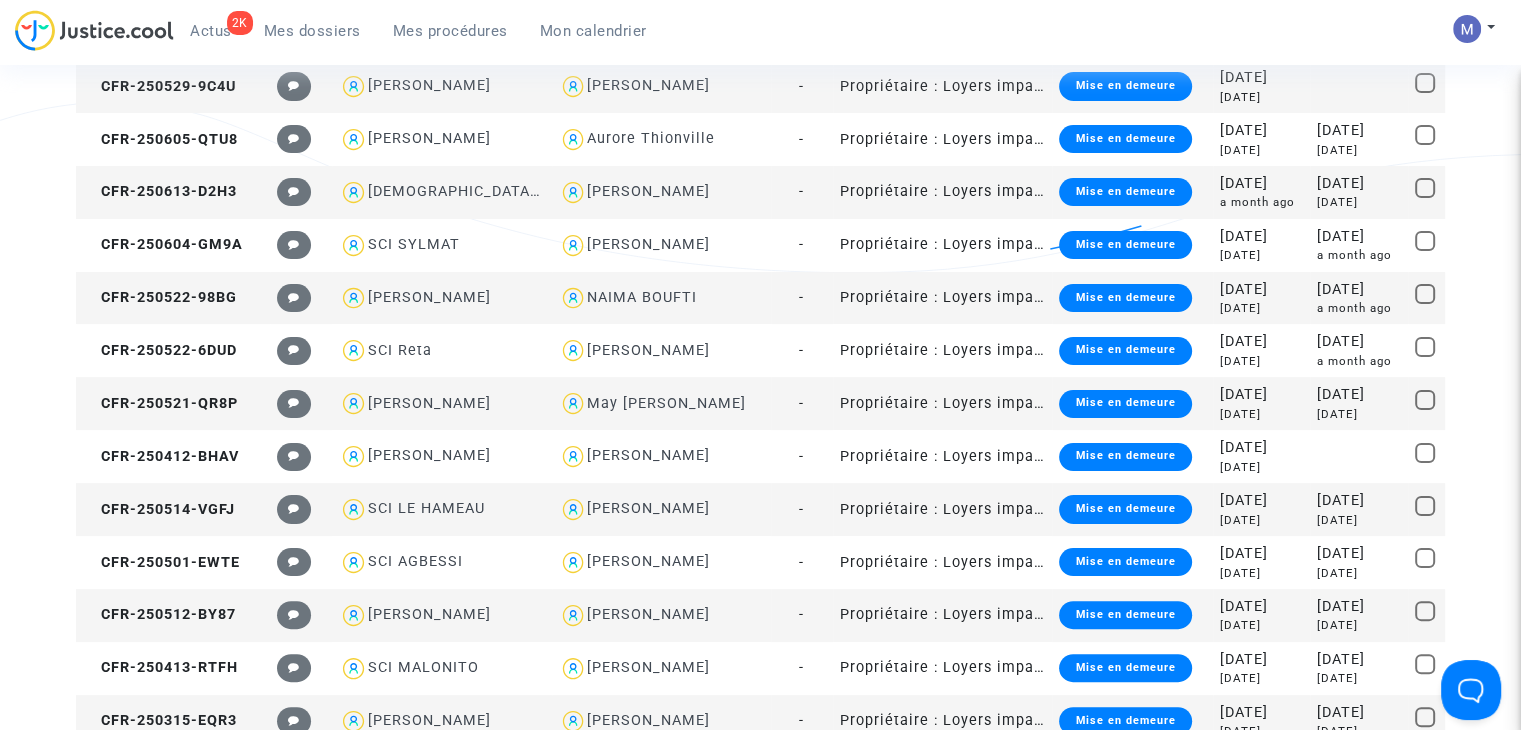 scroll, scrollTop: 0, scrollLeft: 0, axis: both 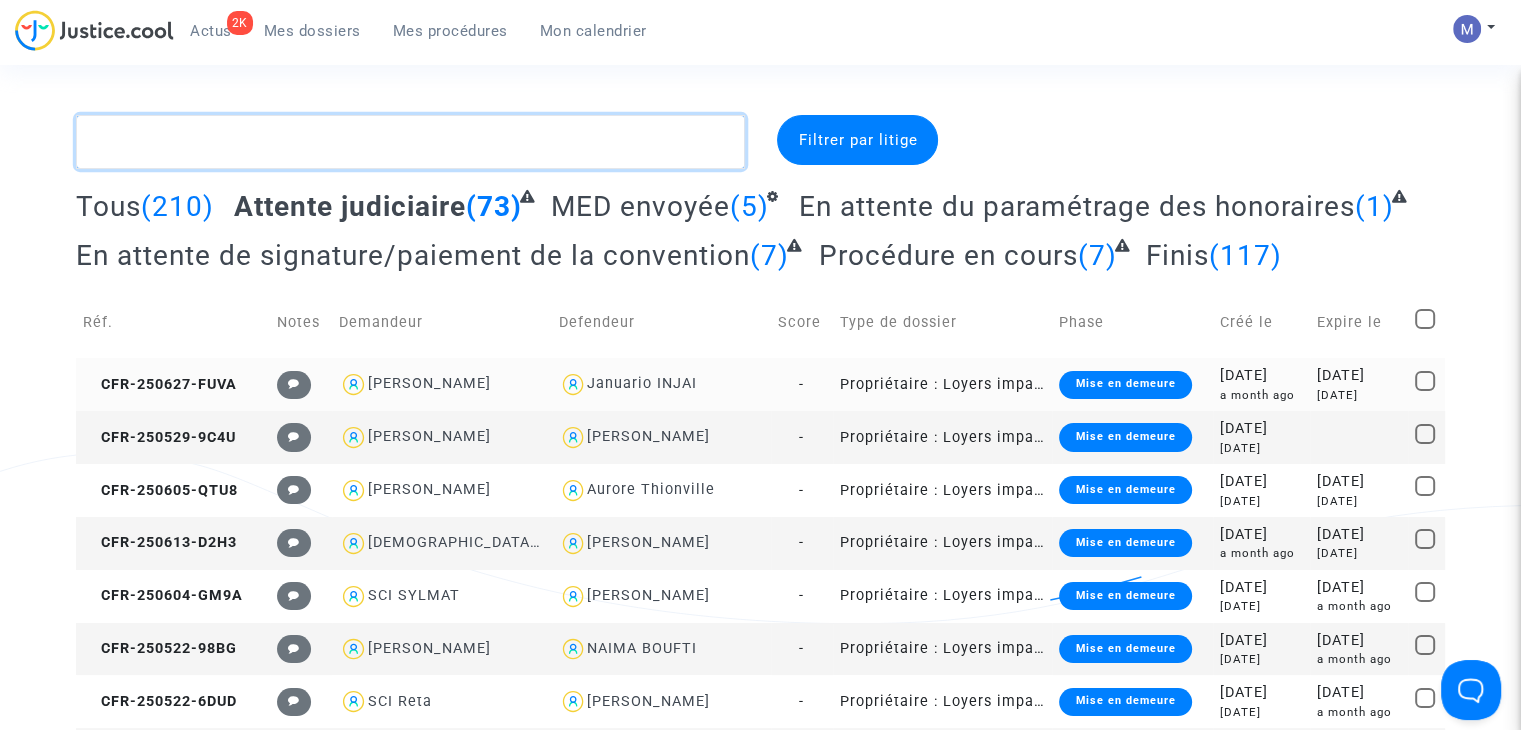 click 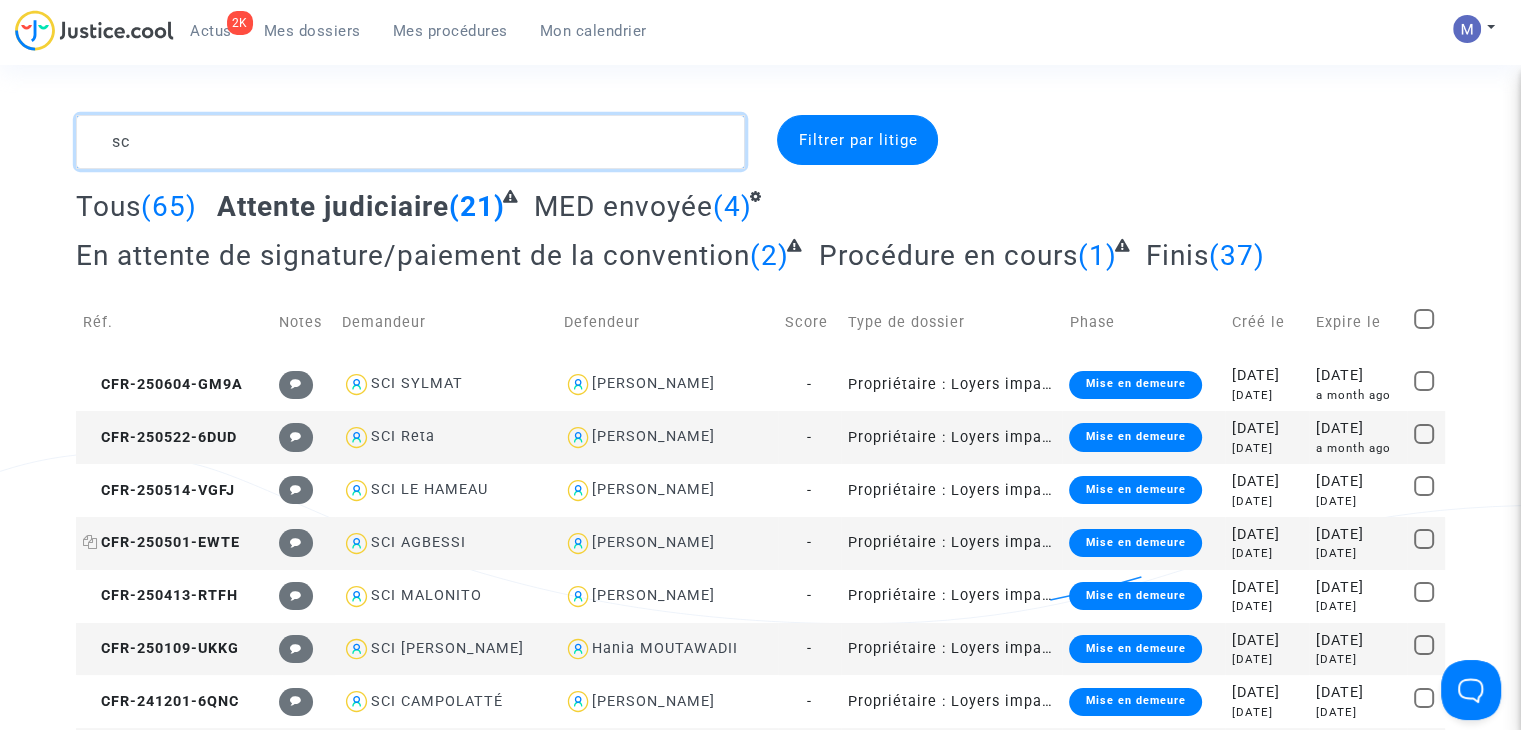 type on "sc" 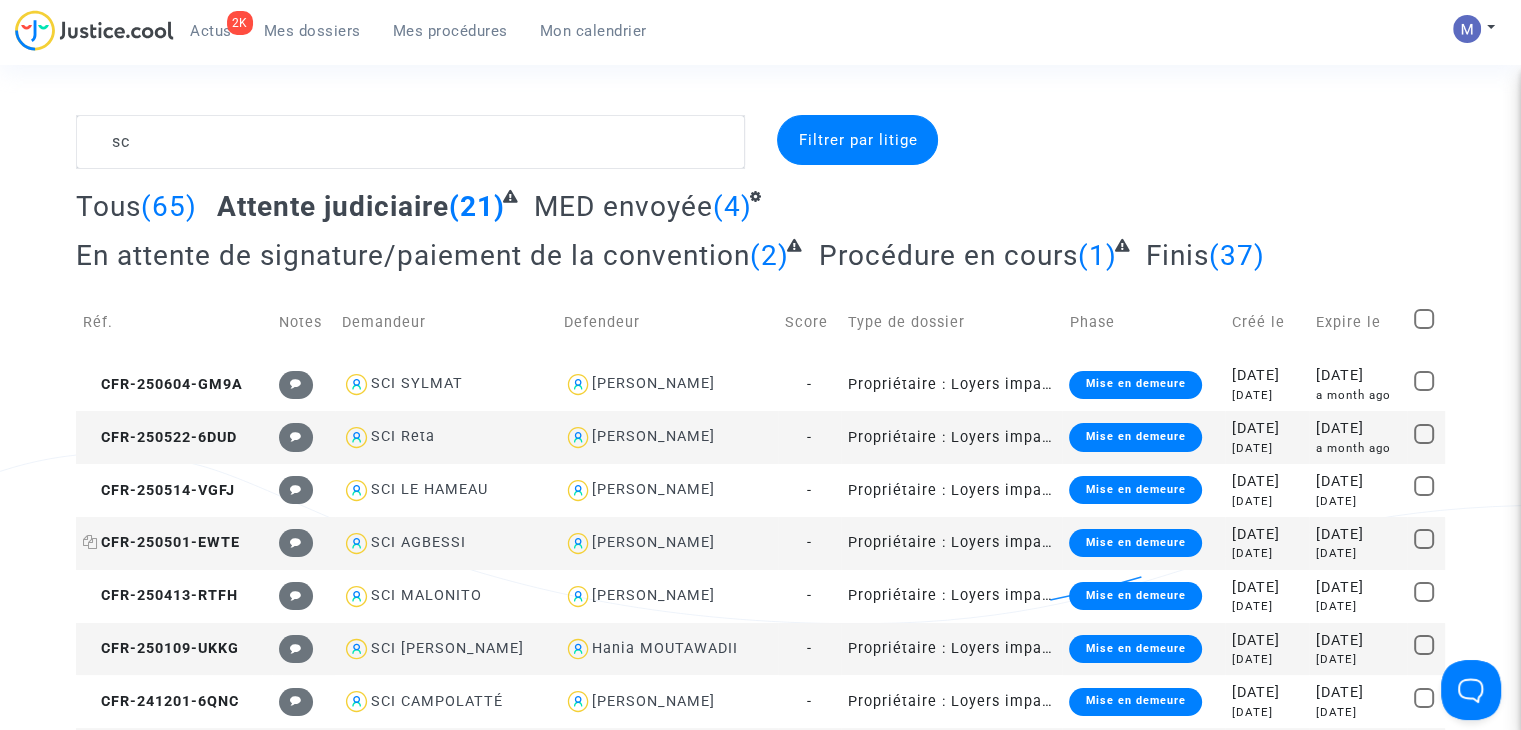 click on "CFR-250501-EWTE" 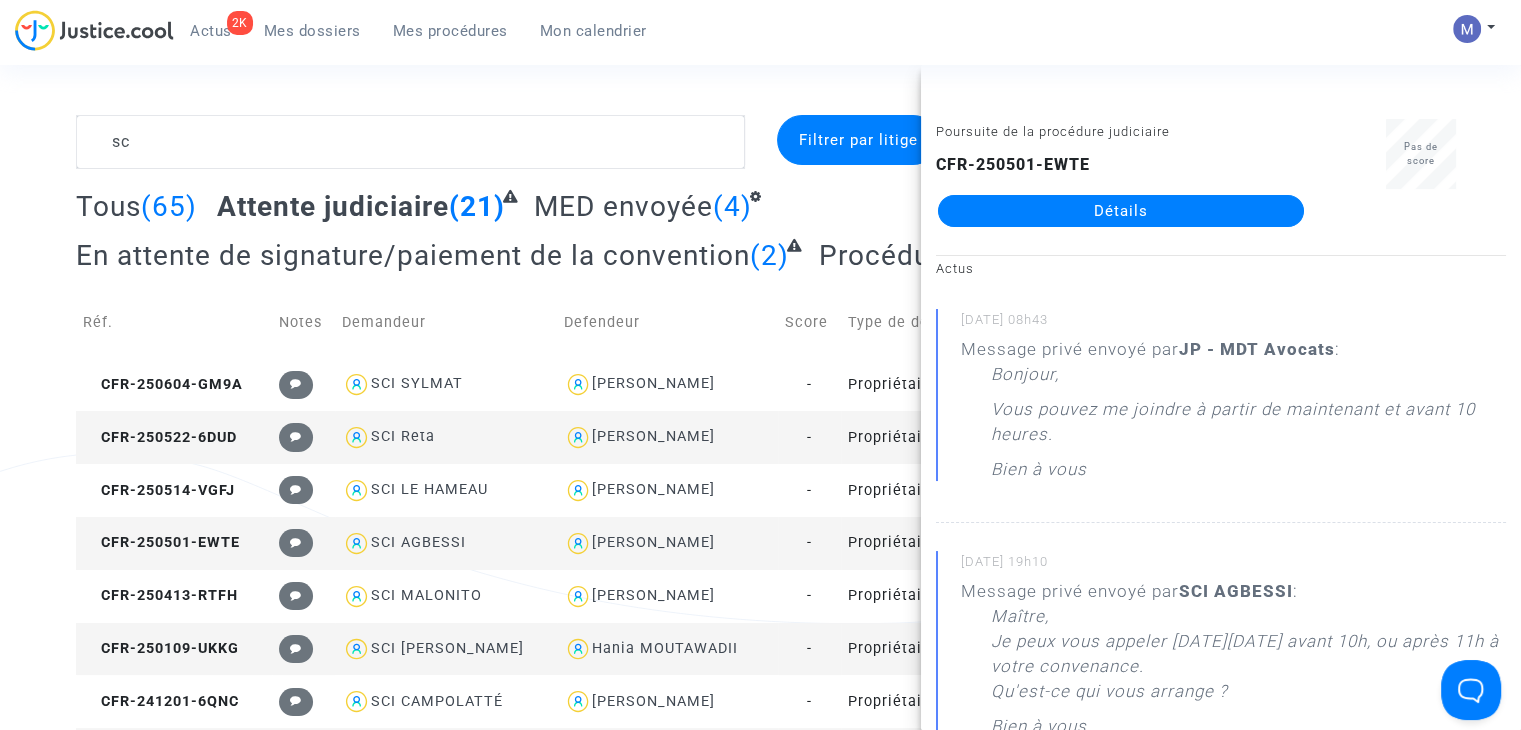 click on "Détails" 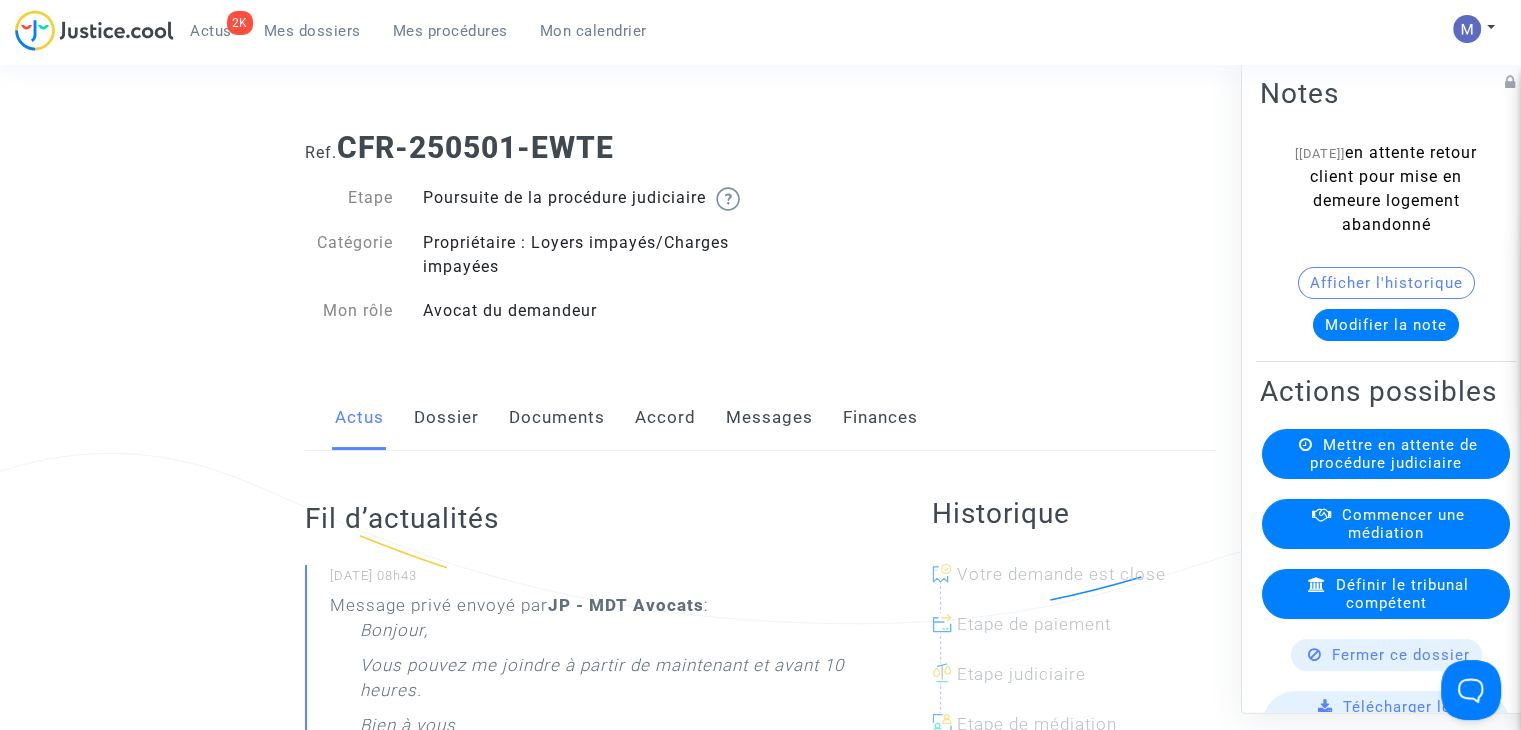 click on "Messages" 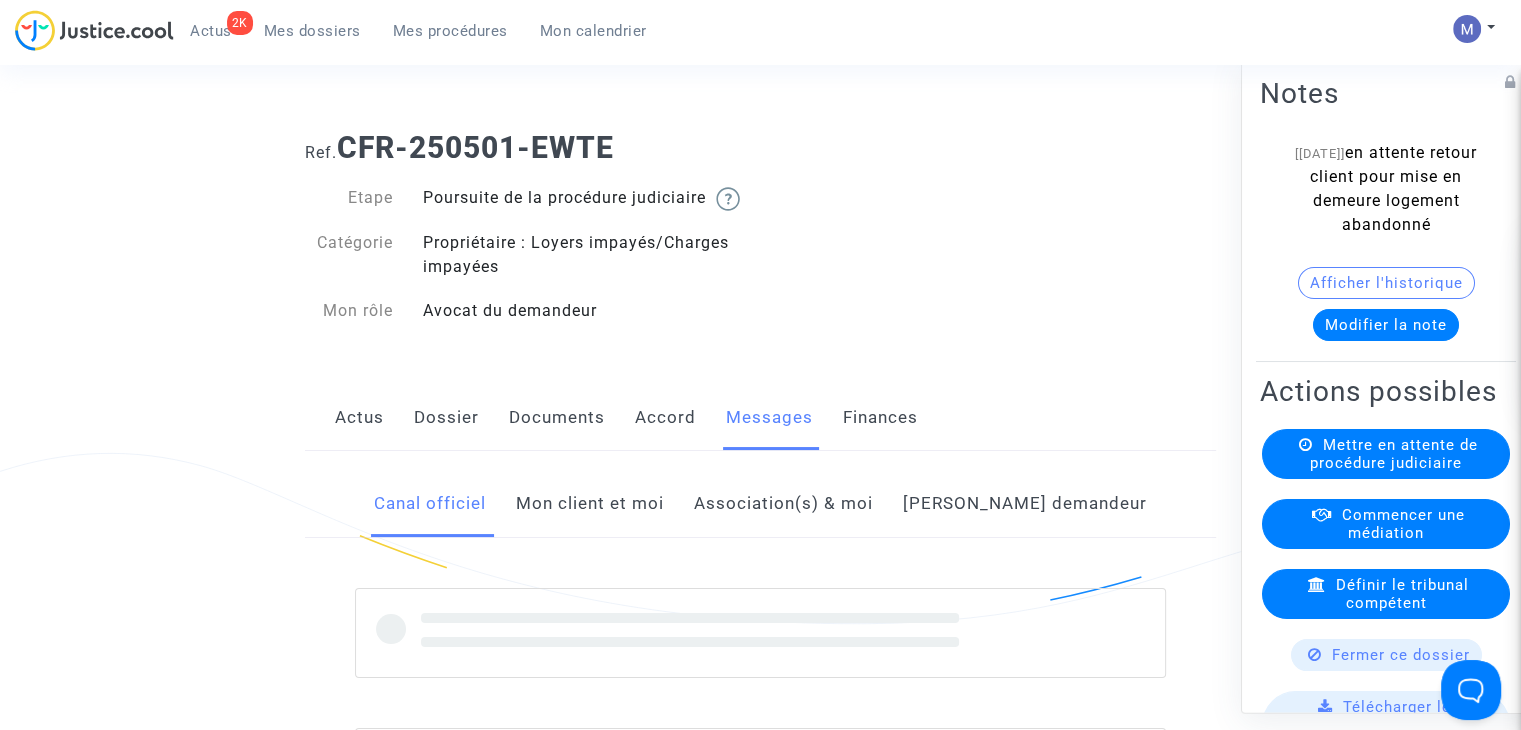 click on "Mon client et moi" 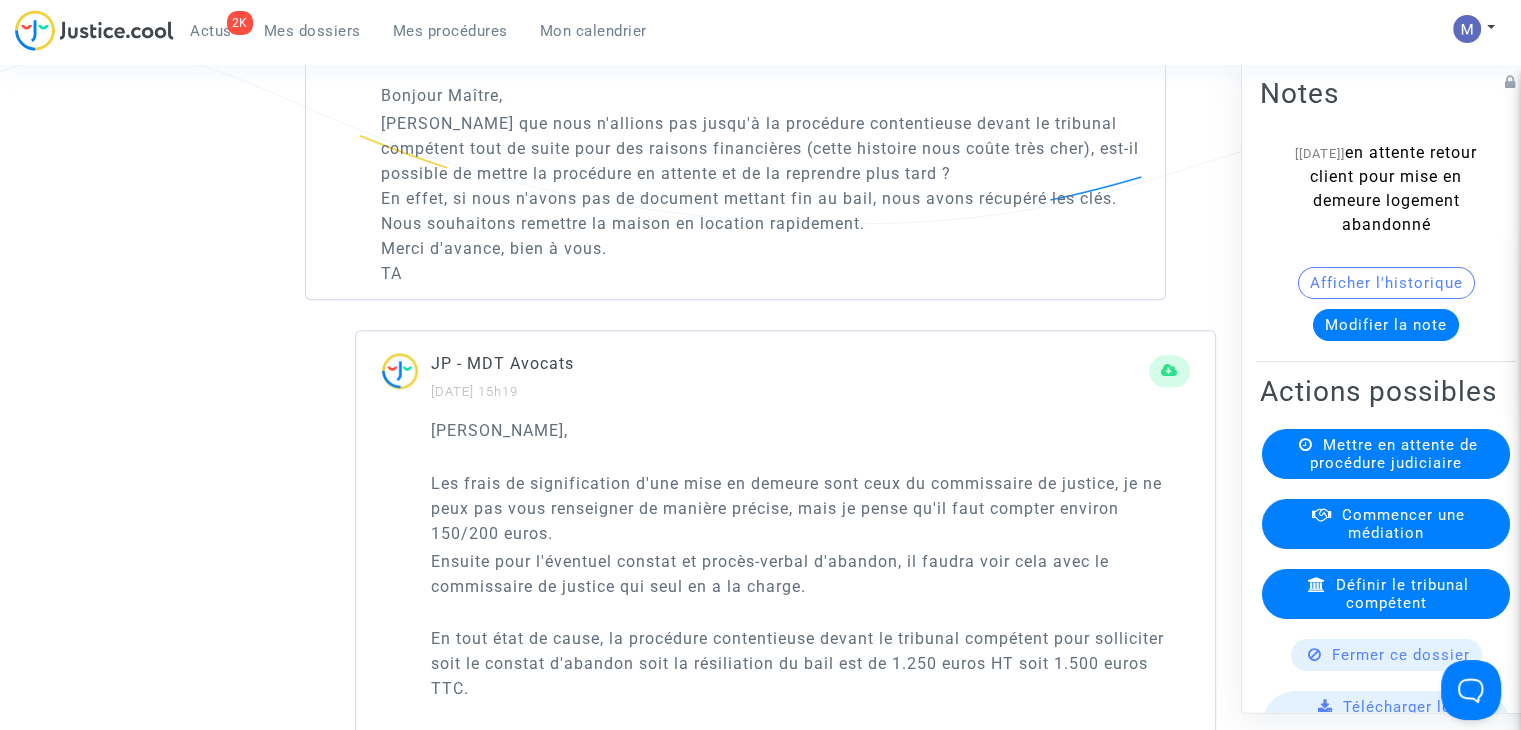 scroll, scrollTop: 2200, scrollLeft: 0, axis: vertical 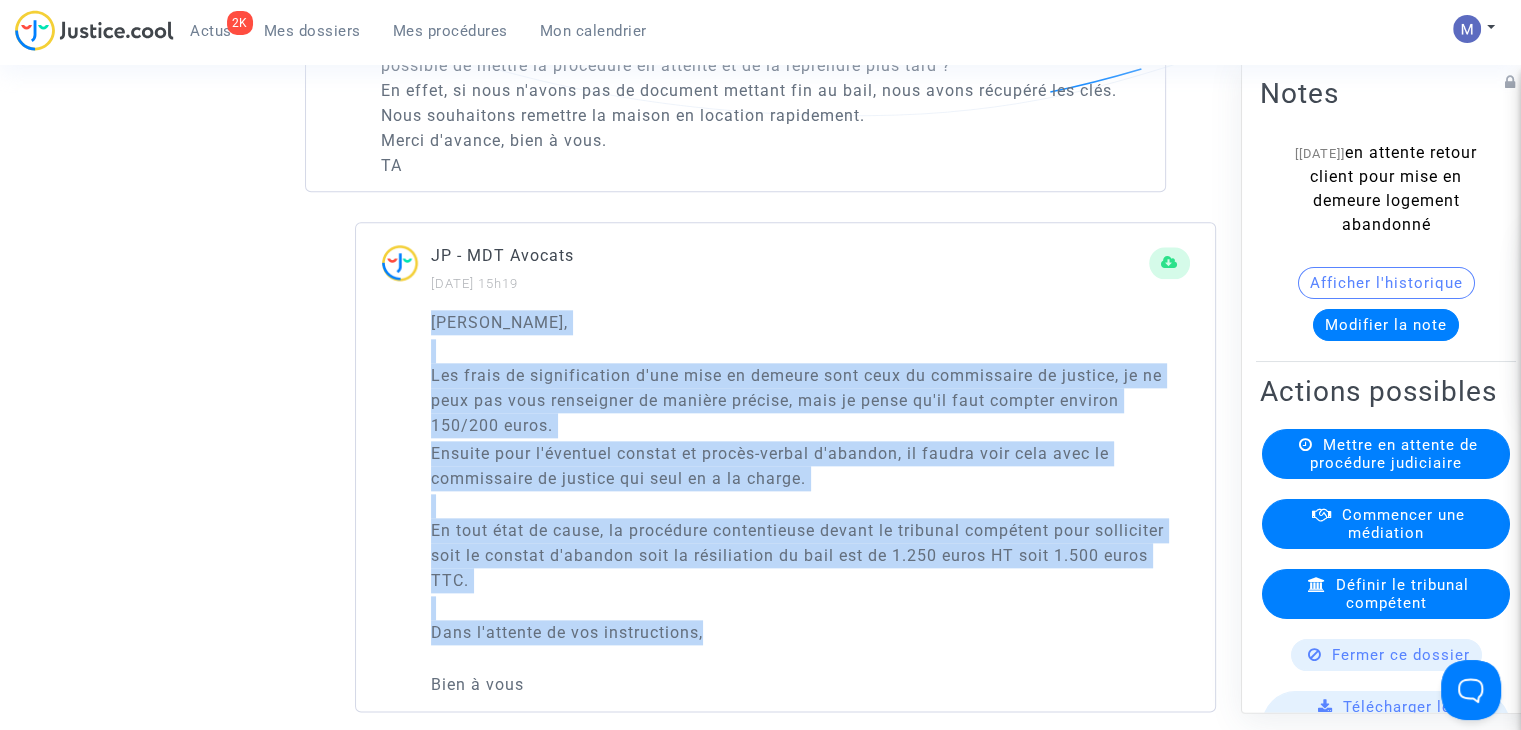 drag, startPoint x: 733, startPoint y: 660, endPoint x: 431, endPoint y: 344, distance: 437.1041 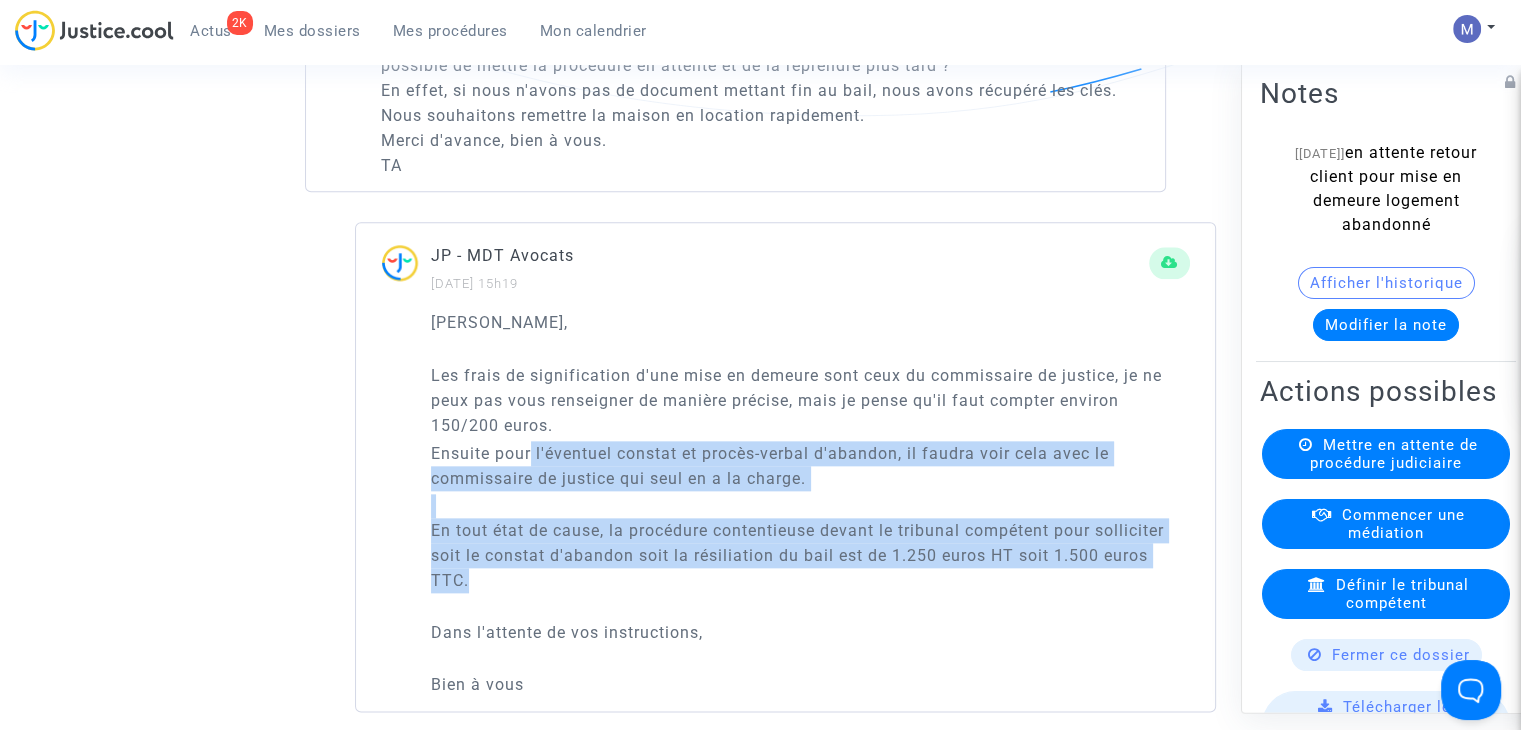 drag, startPoint x: 532, startPoint y: 471, endPoint x: 724, endPoint y: 655, distance: 265.9323 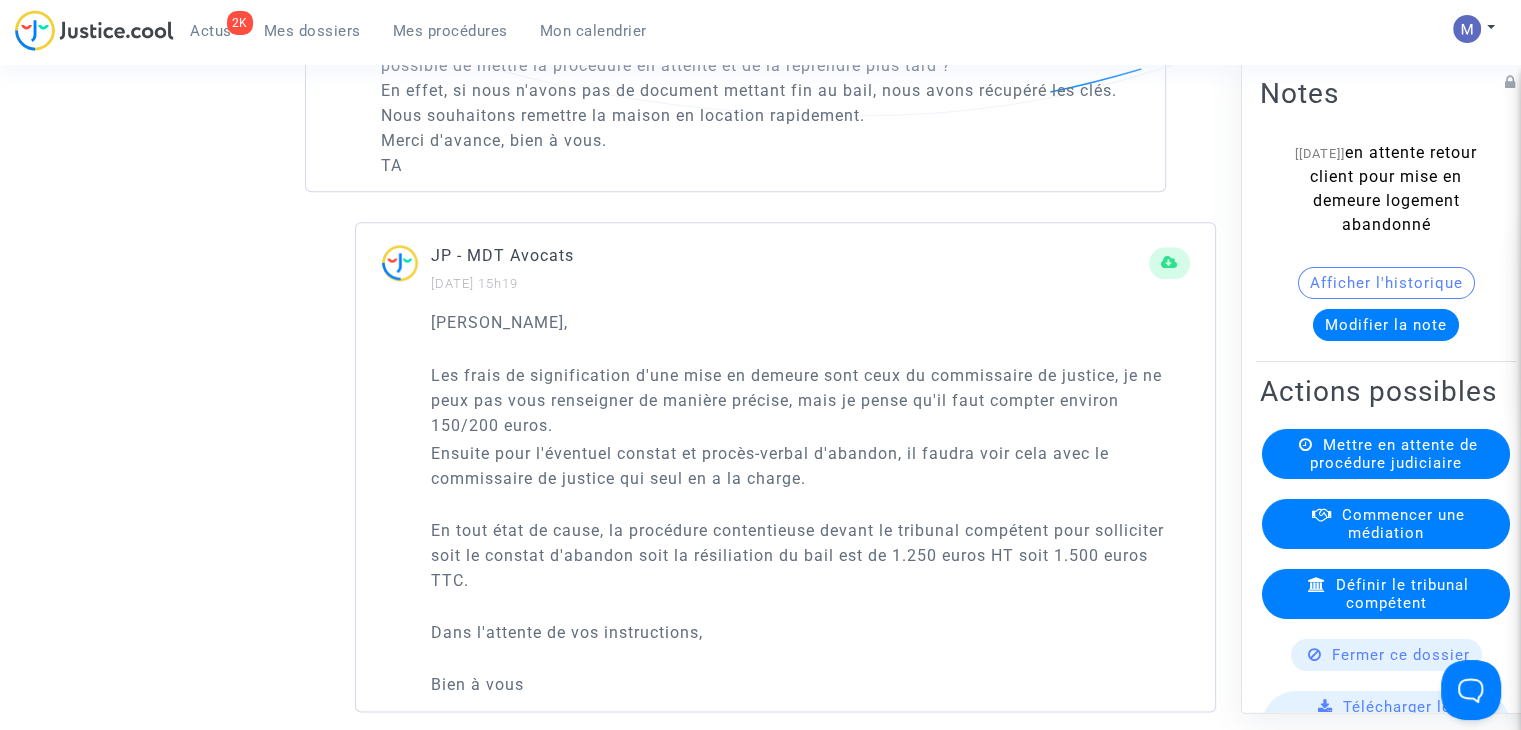 click on "Dans l'attente de vos instructions," 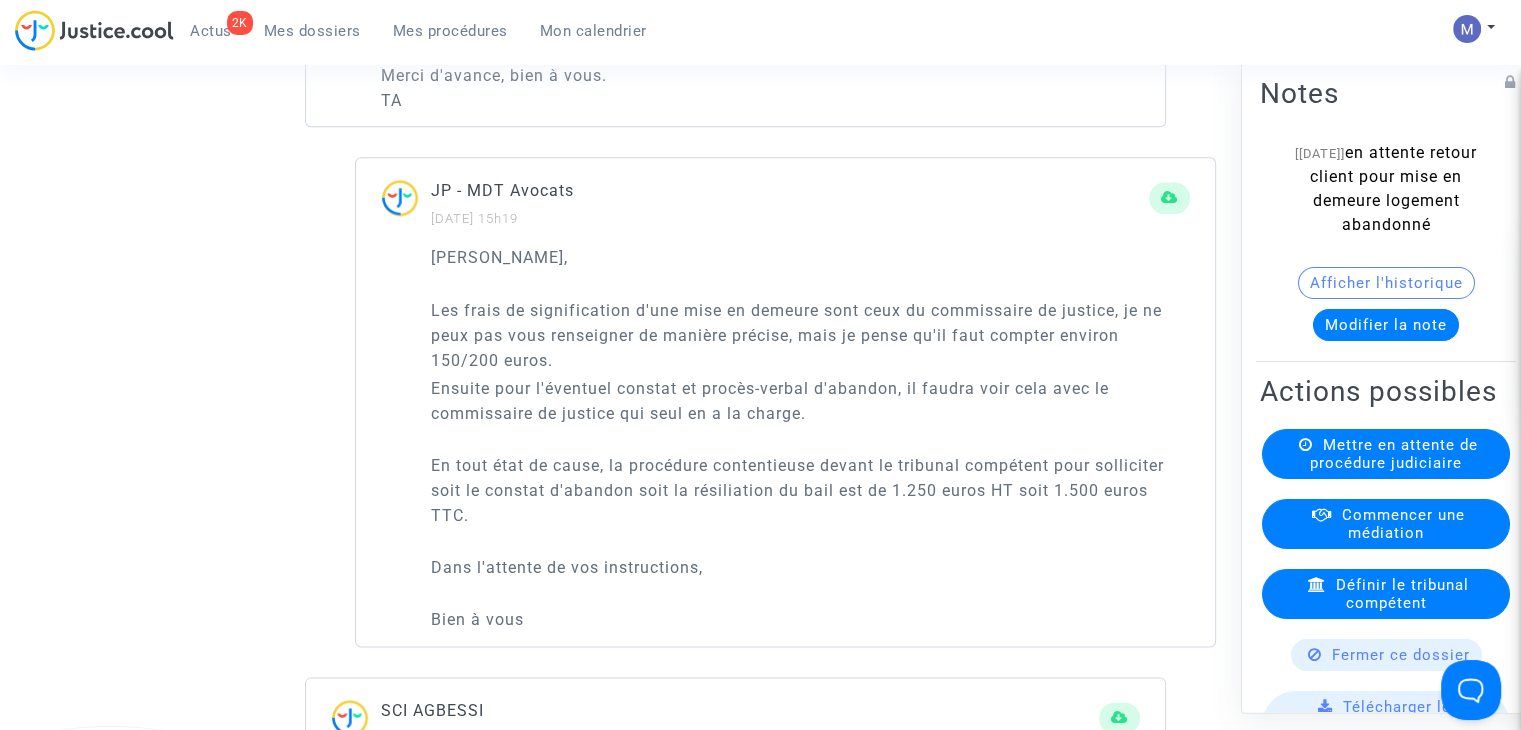 scroll, scrollTop: 2300, scrollLeft: 0, axis: vertical 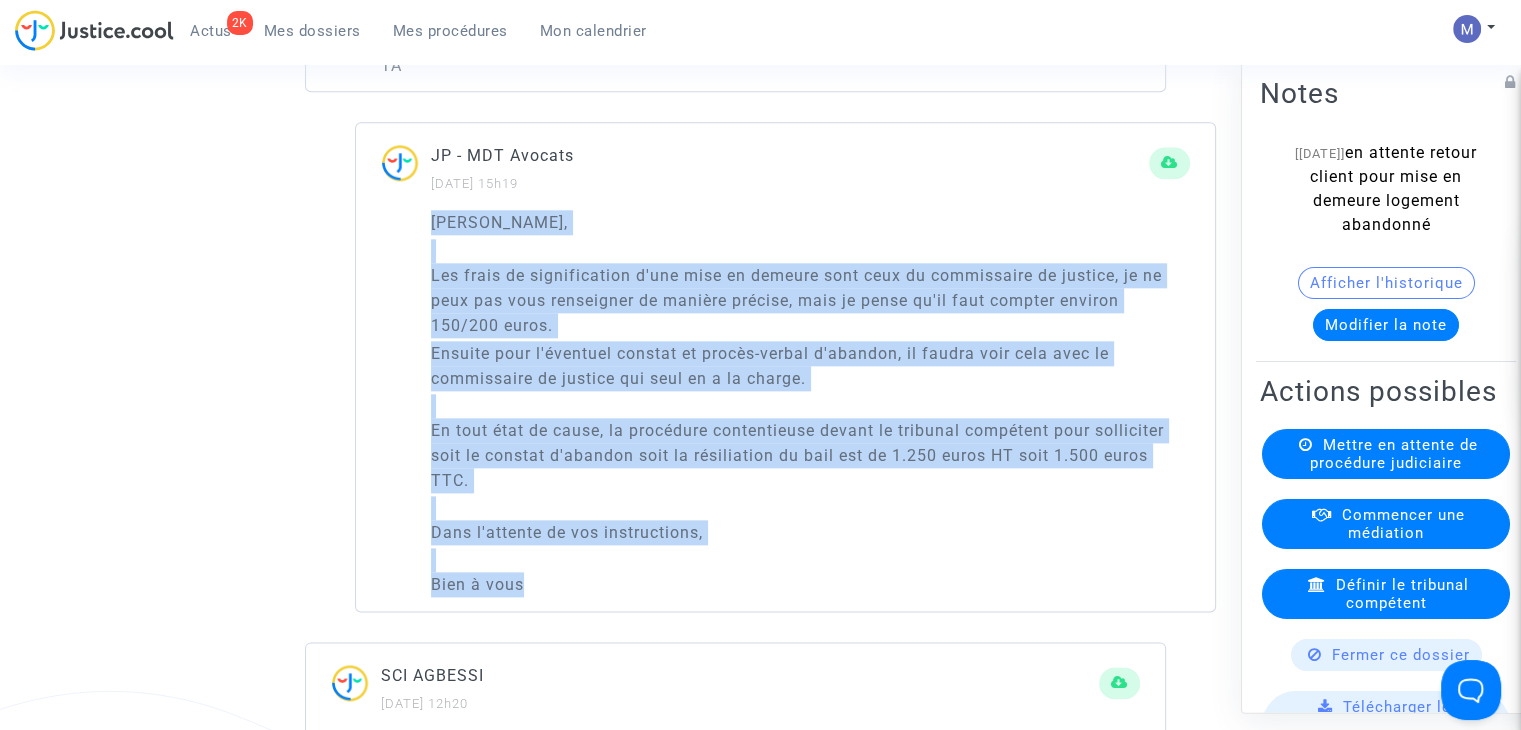 drag, startPoint x: 545, startPoint y: 619, endPoint x: 406, endPoint y: 249, distance: 395.24802 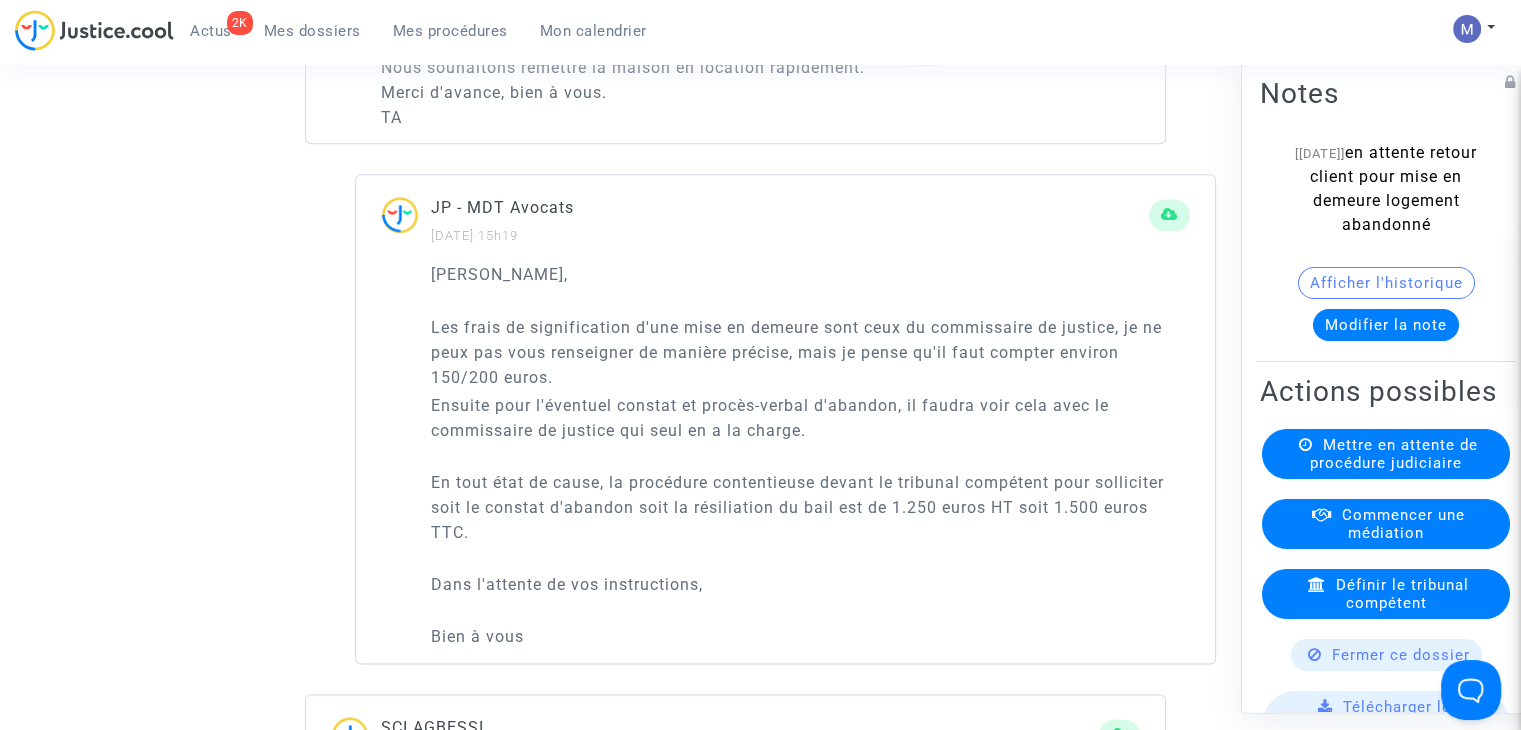 scroll, scrollTop: 2300, scrollLeft: 0, axis: vertical 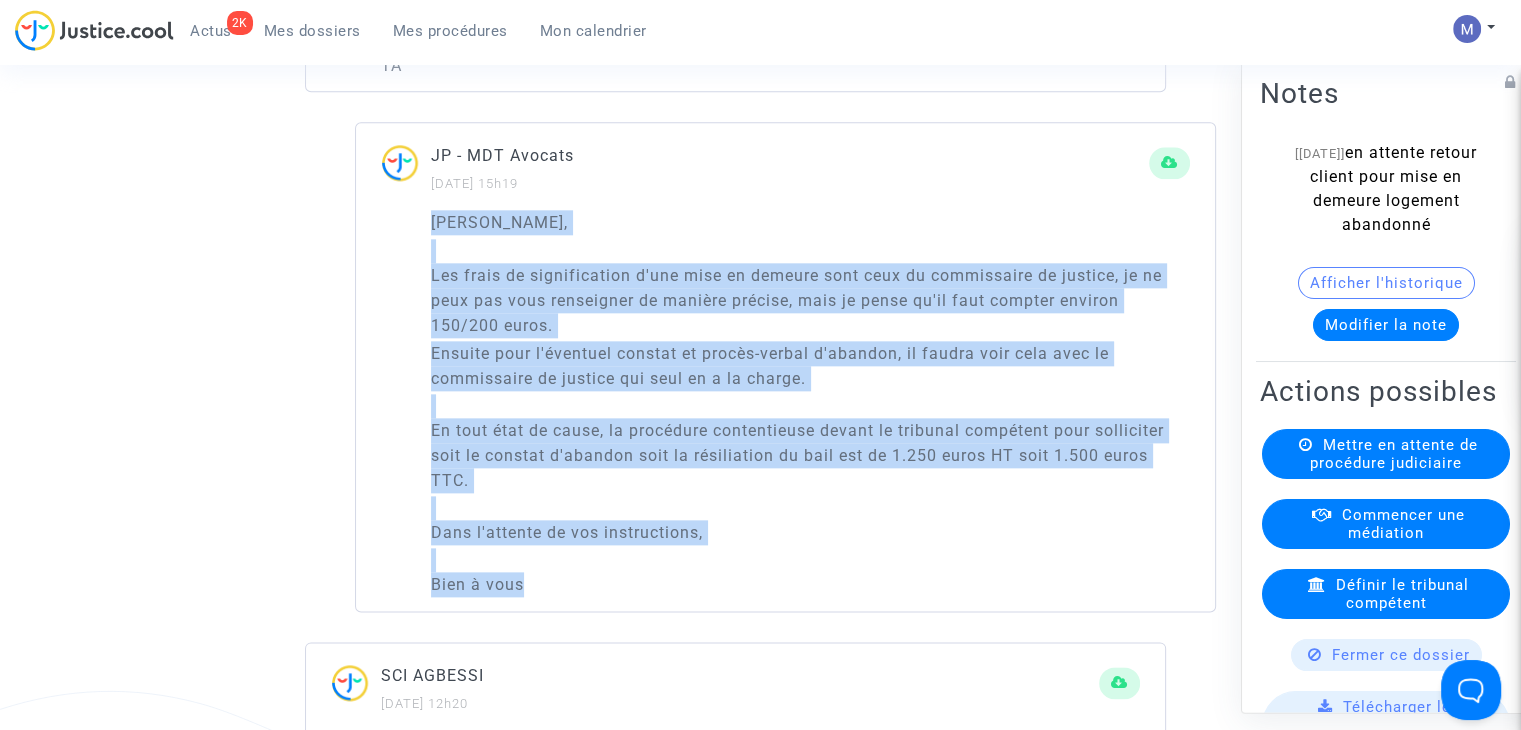 drag, startPoint x: 564, startPoint y: 604, endPoint x: 424, endPoint y: 244, distance: 386.26416 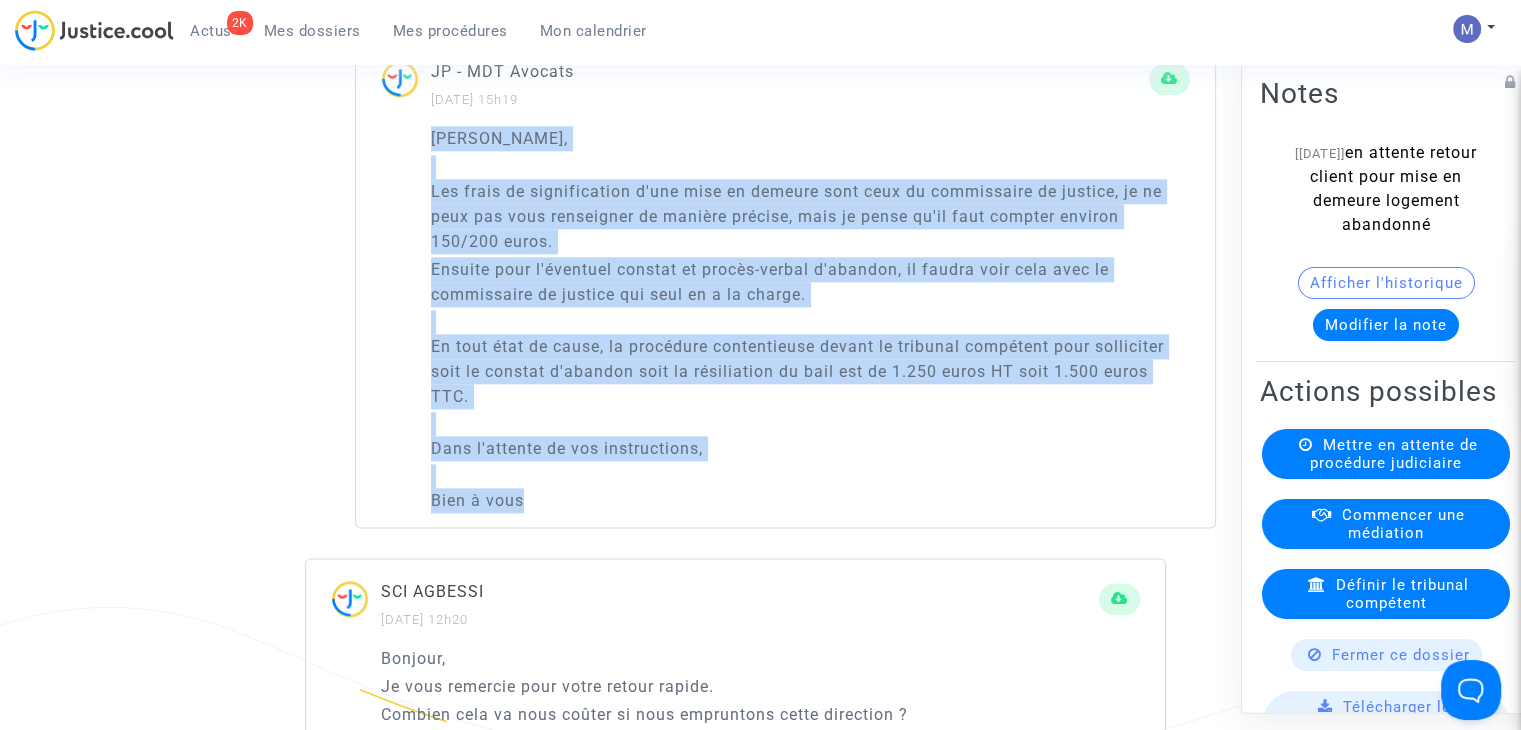 scroll, scrollTop: 2500, scrollLeft: 0, axis: vertical 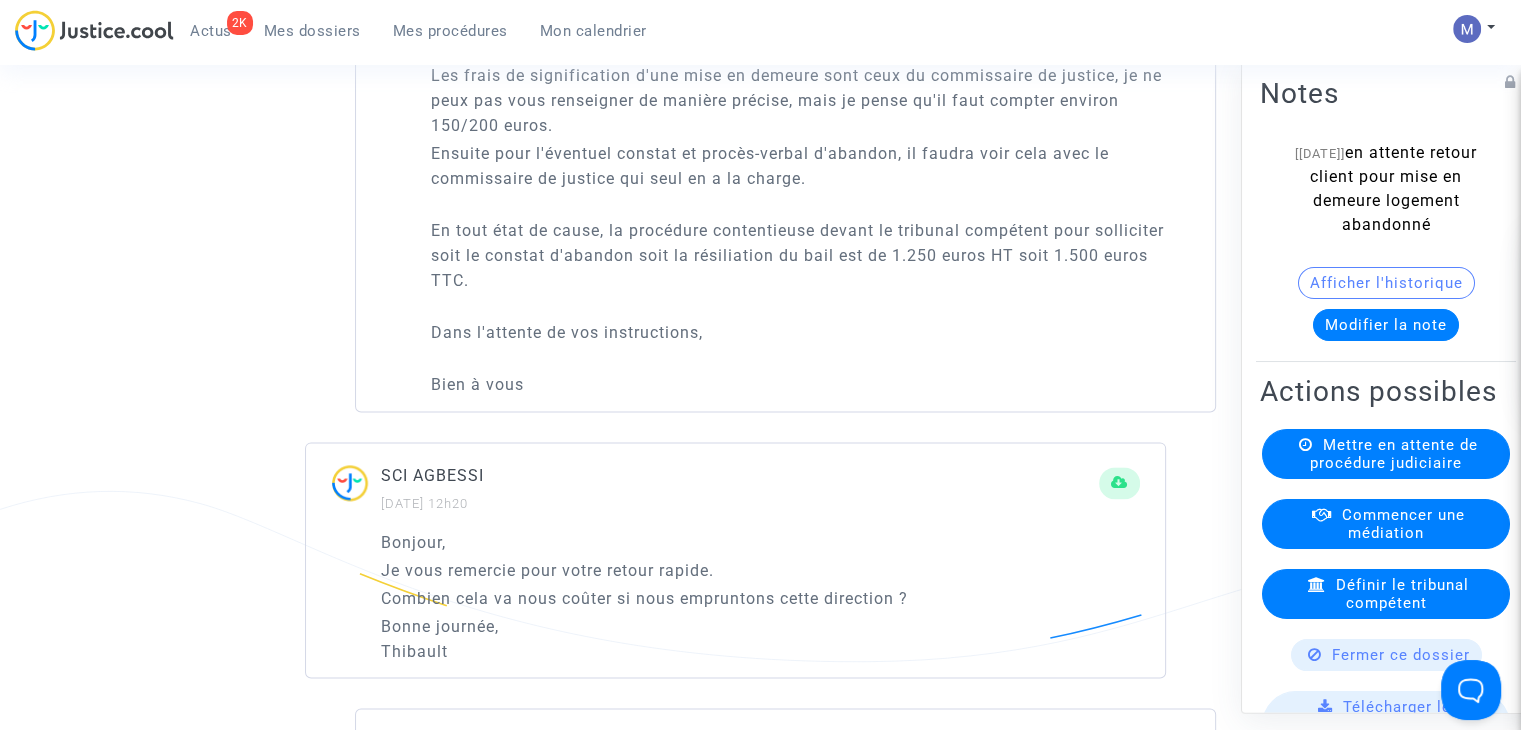 click on "SCI AGBESSI" 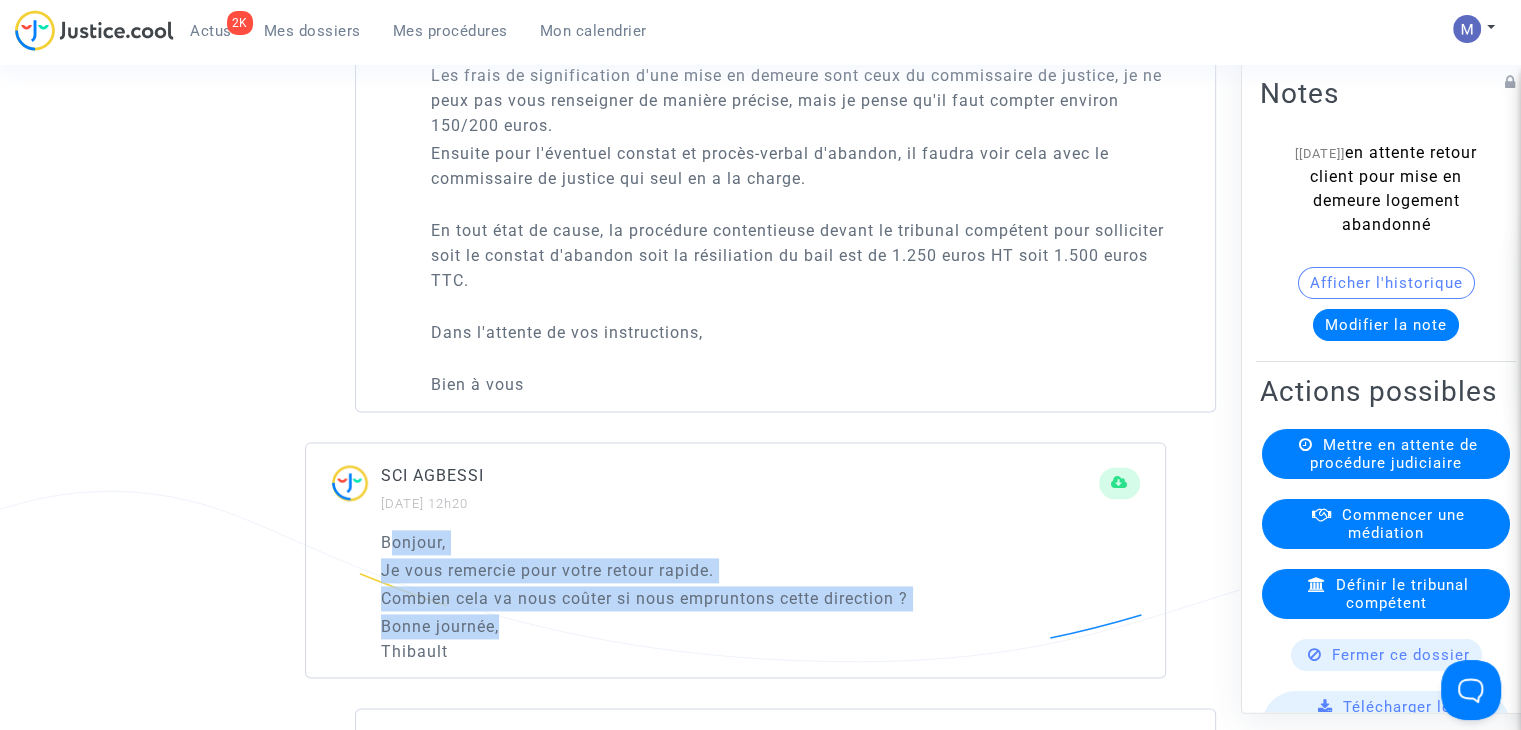 drag, startPoint x: 574, startPoint y: 646, endPoint x: 389, endPoint y: 552, distance: 207.51144 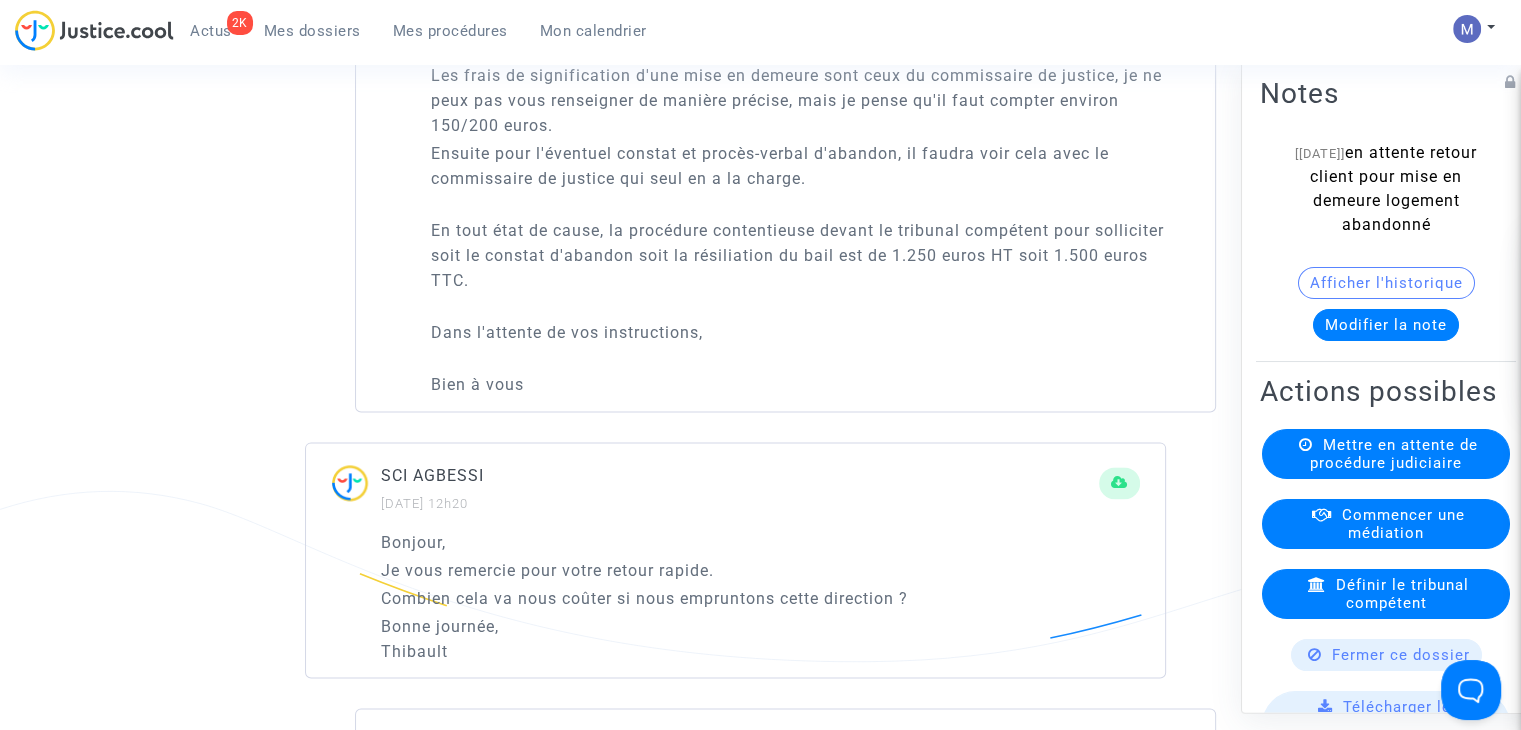 click on "Bien à vous" 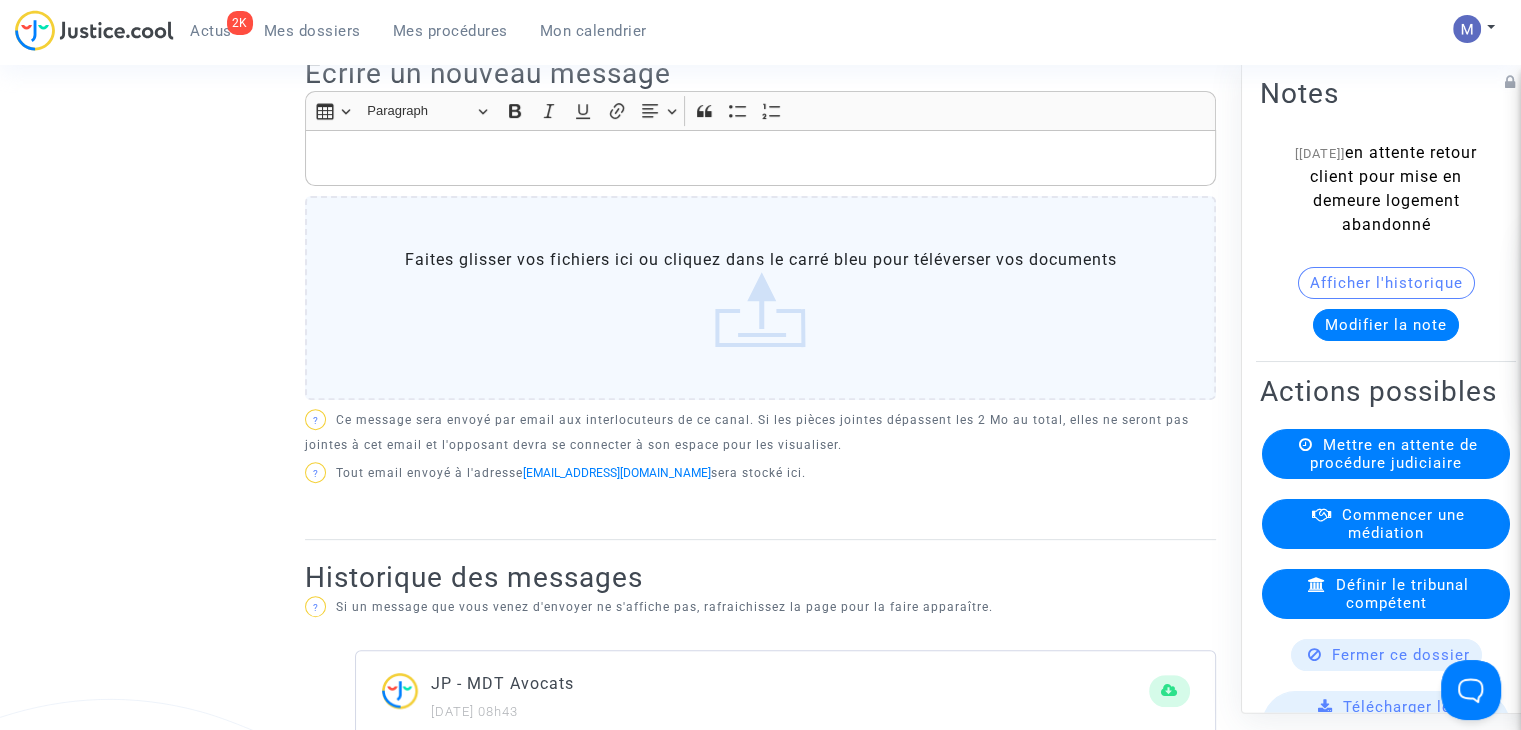 scroll, scrollTop: 0, scrollLeft: 0, axis: both 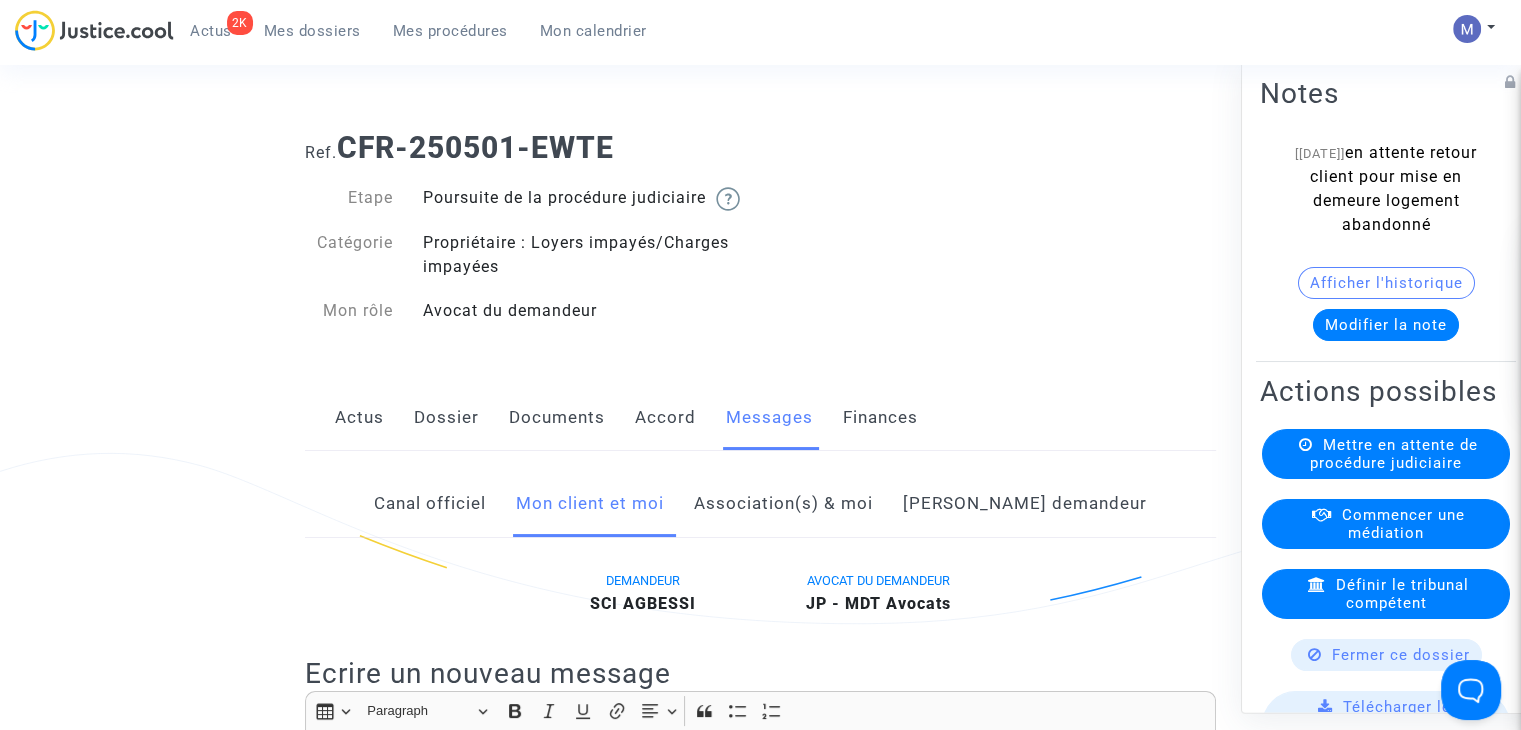 drag, startPoint x: 511, startPoint y: 188, endPoint x: 746, endPoint y: 165, distance: 236.12285 